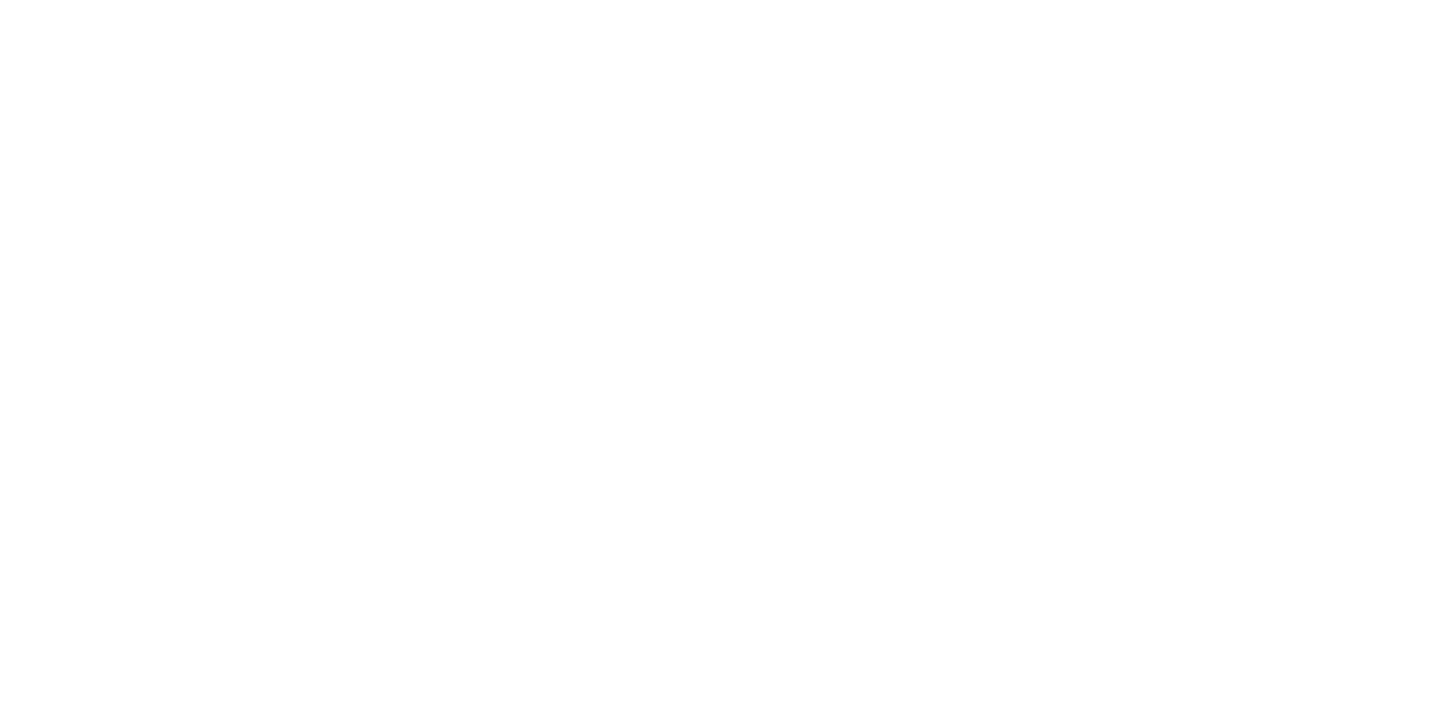 scroll, scrollTop: 0, scrollLeft: 0, axis: both 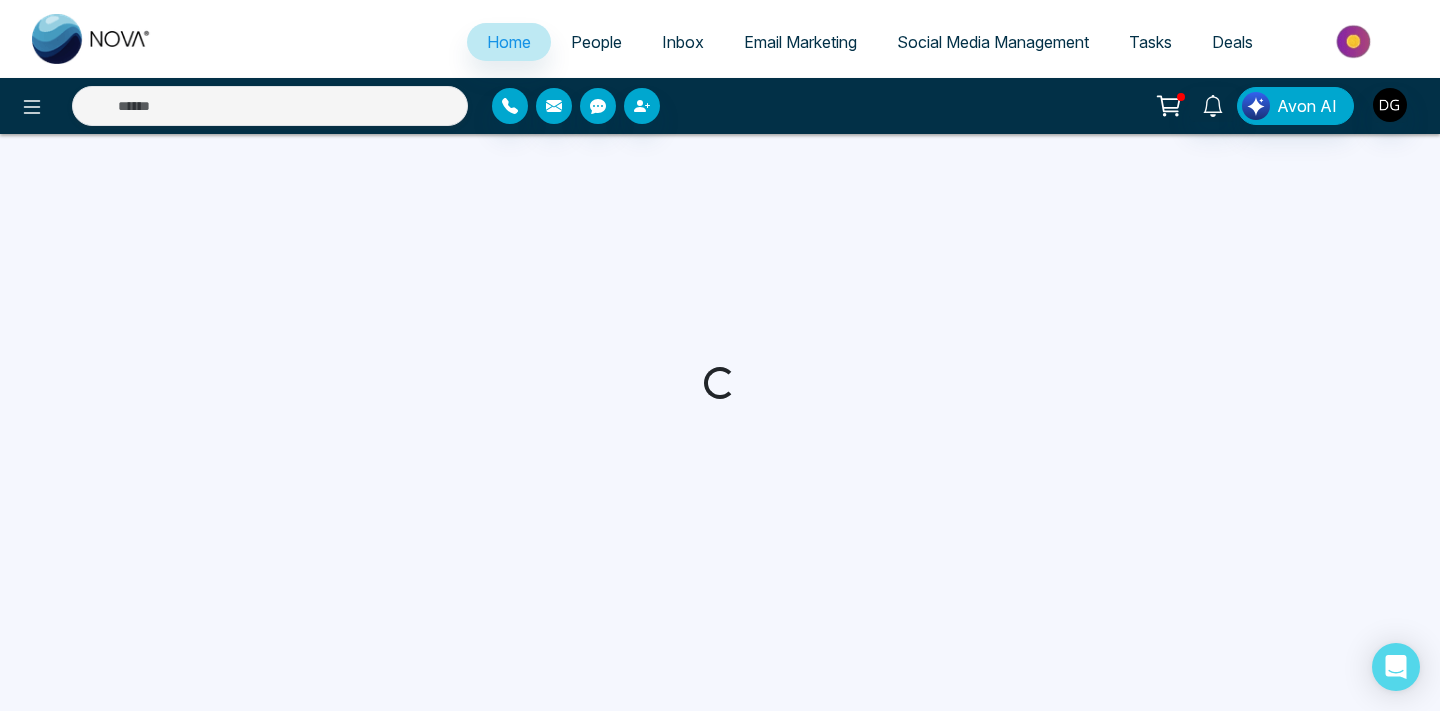 select on "*" 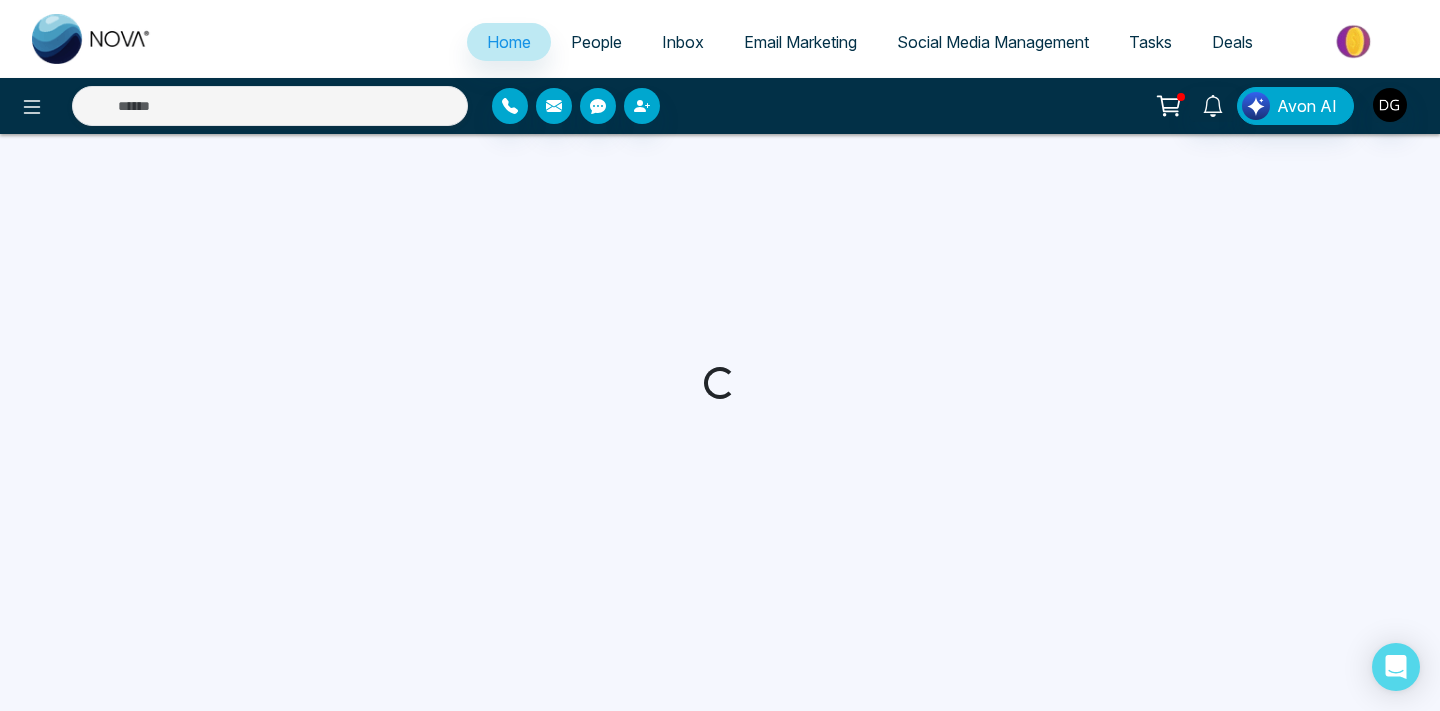 select on "*" 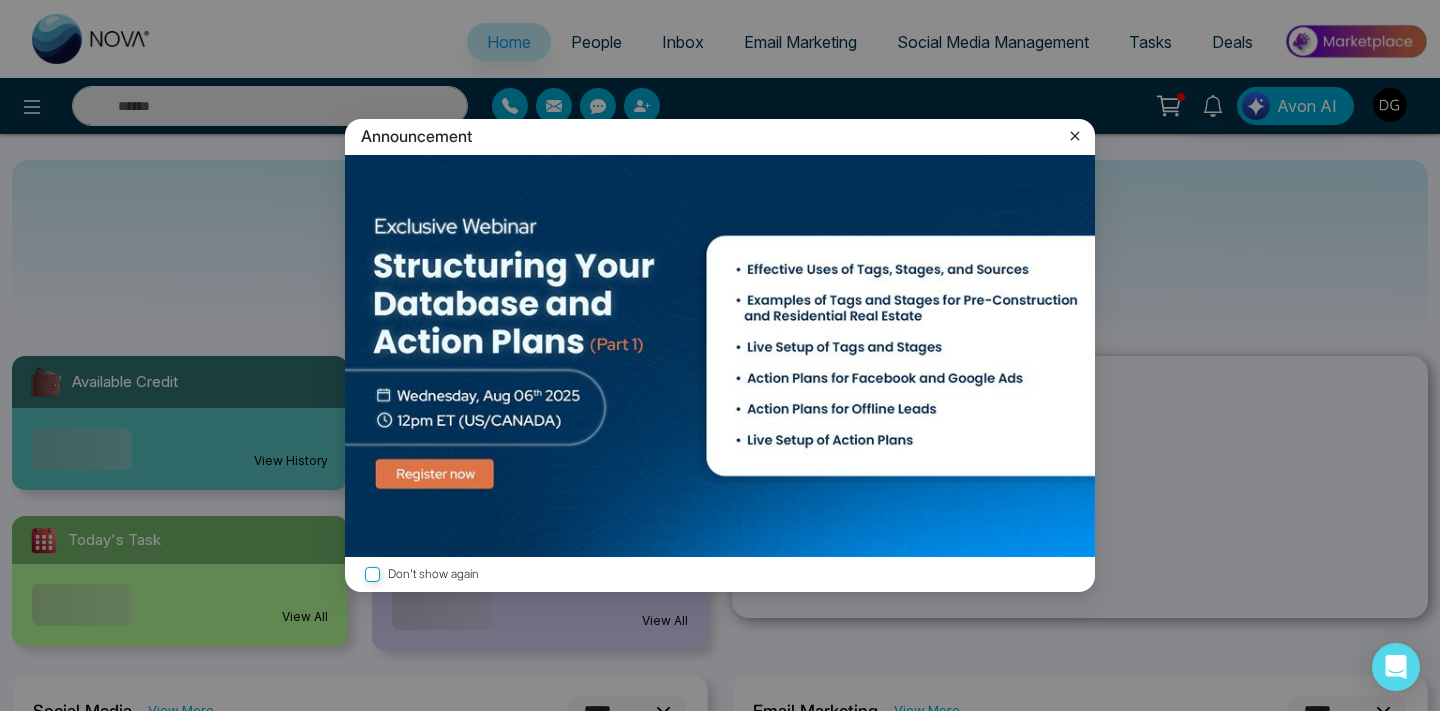 click 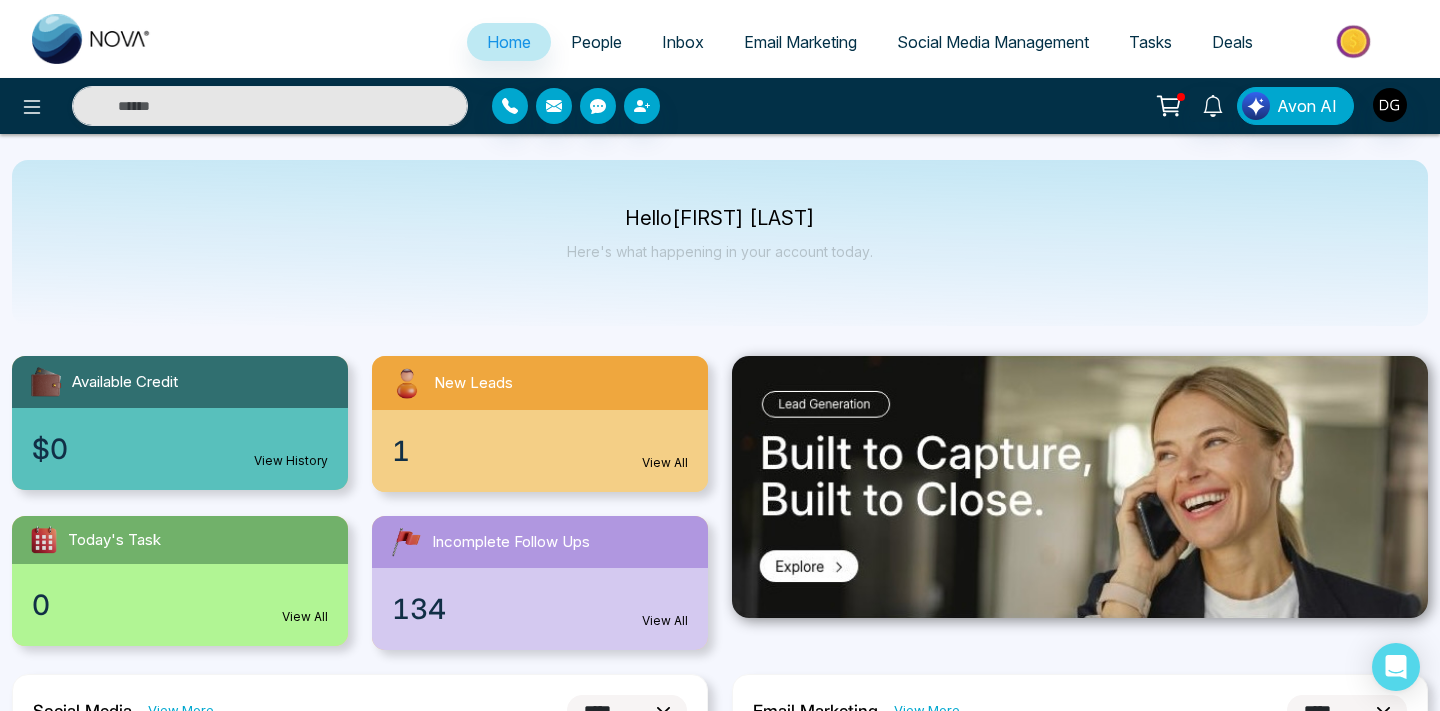 click on "People" at bounding box center (596, 42) 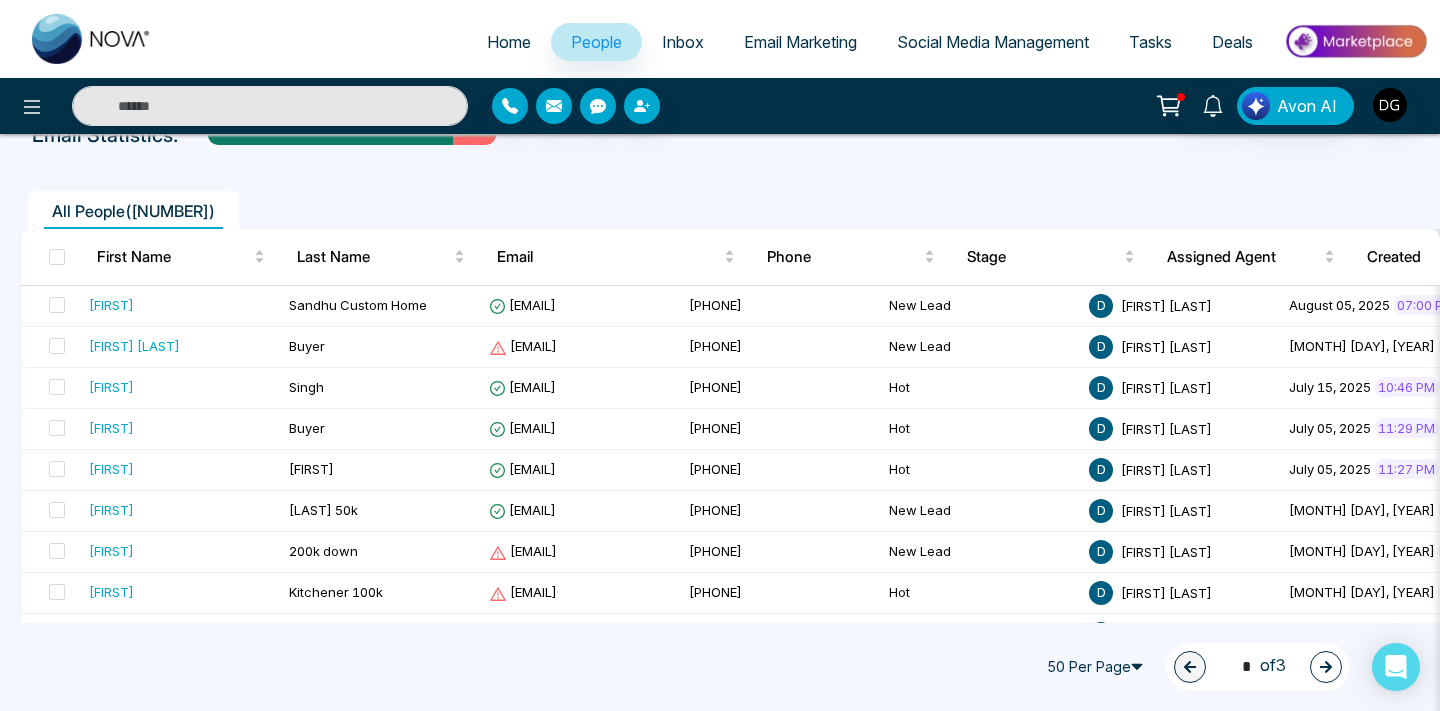 scroll, scrollTop: 145, scrollLeft: 0, axis: vertical 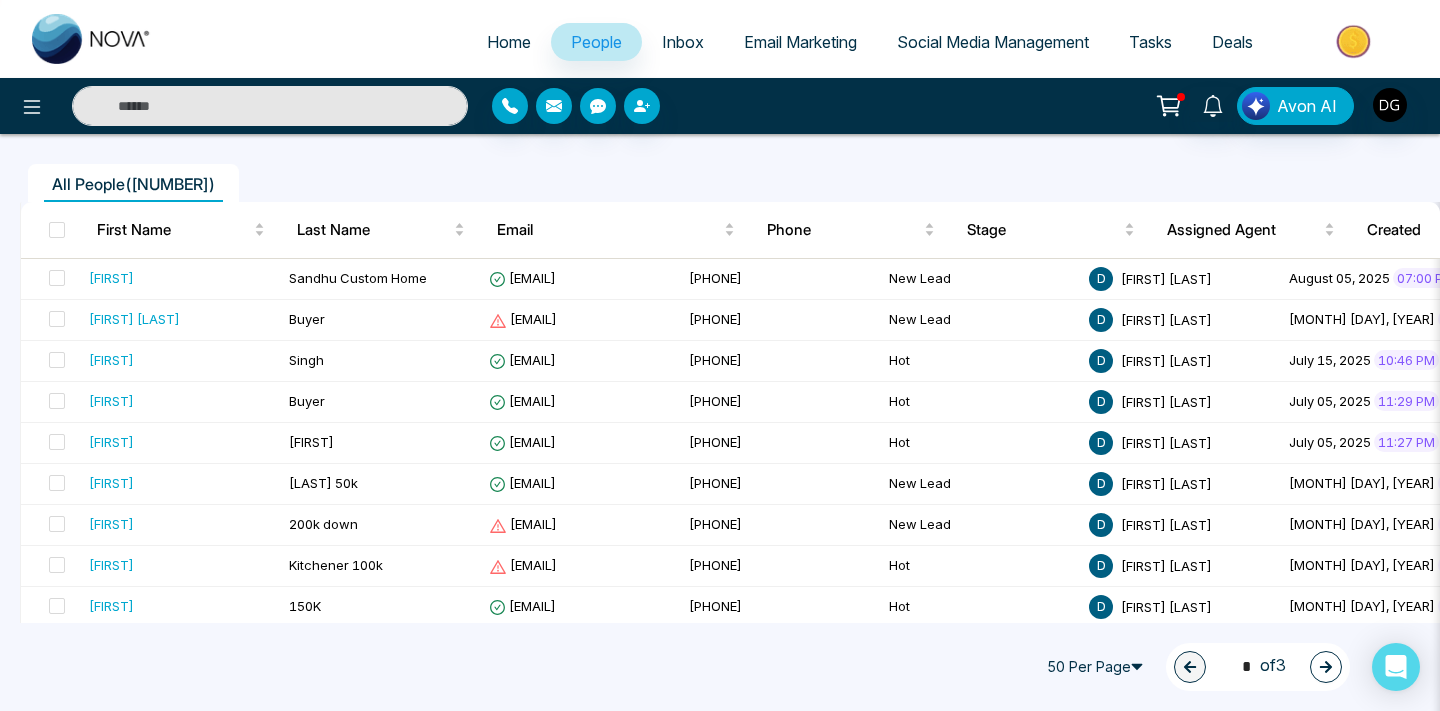 click at bounding box center [270, 106] 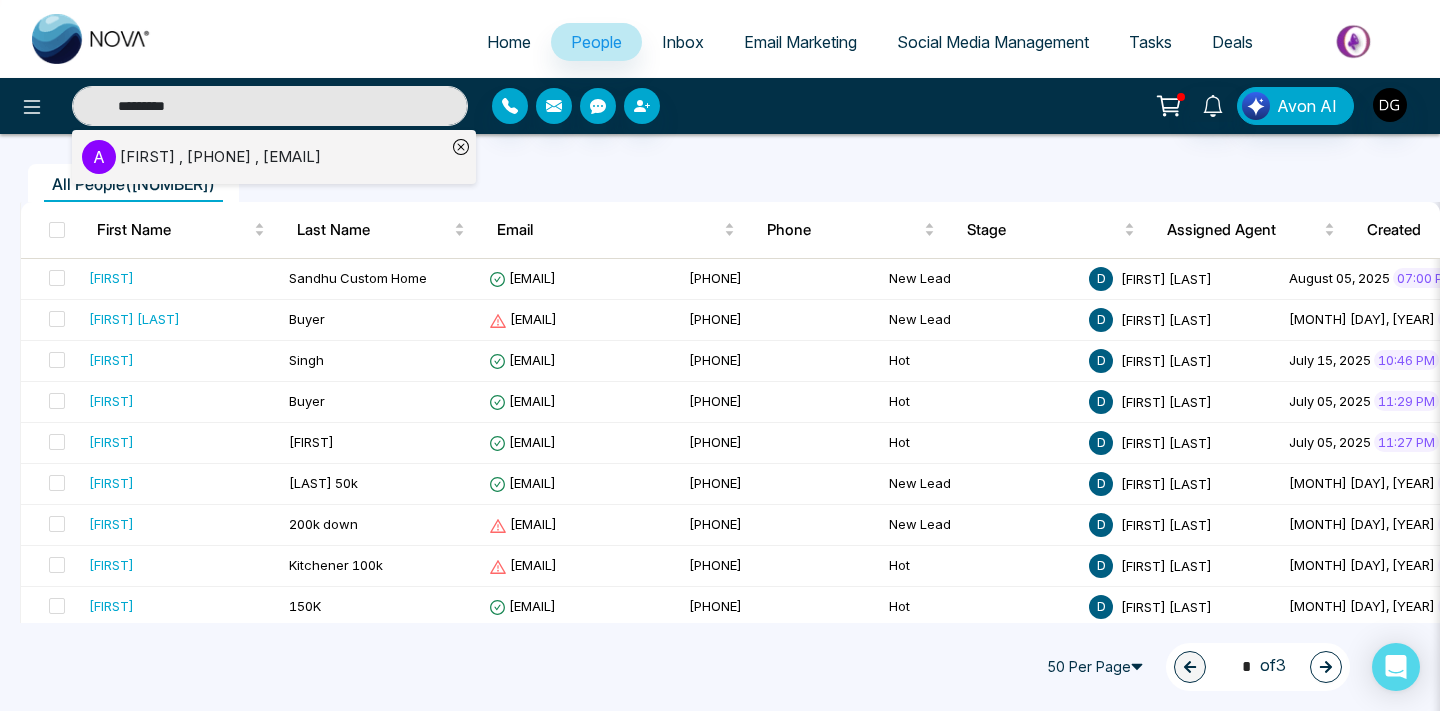 type on "*********" 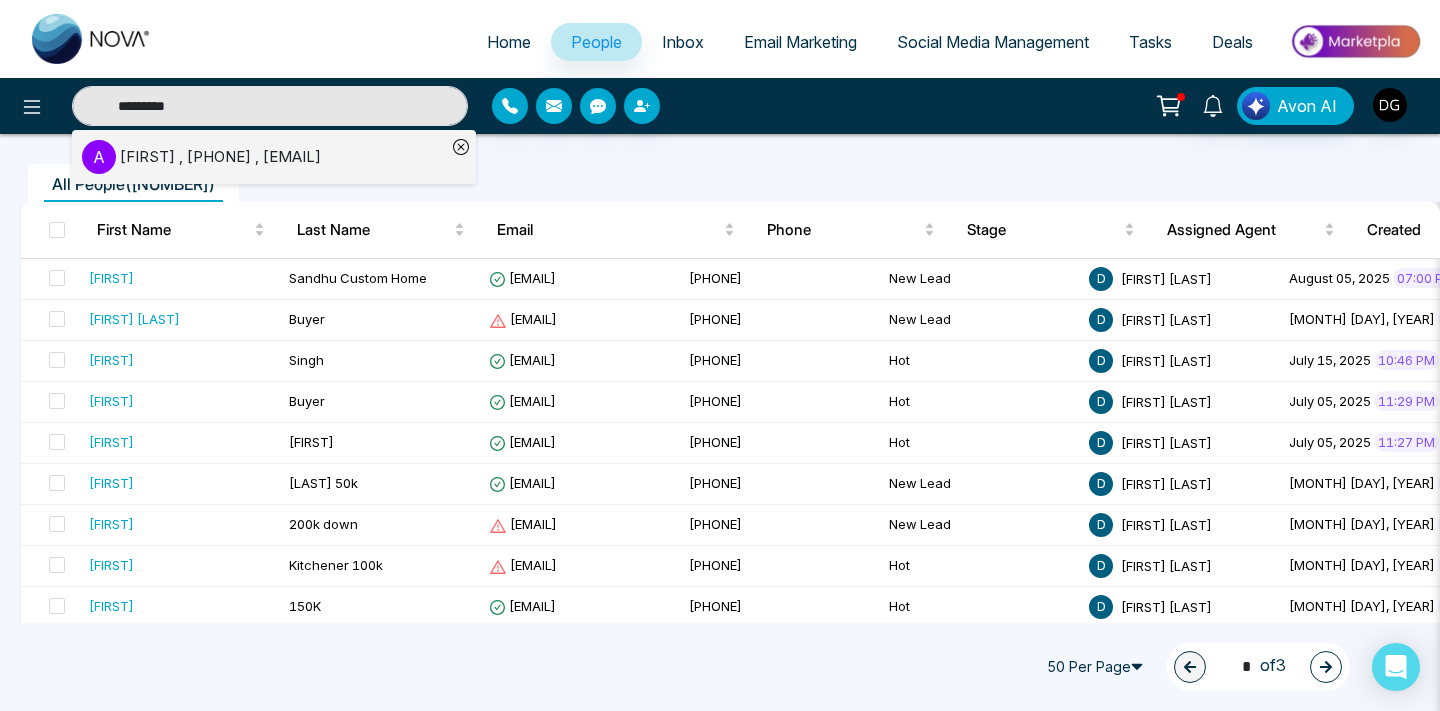click on "[FIRST]     , [PHONE]   , [EMAIL]" at bounding box center (220, 157) 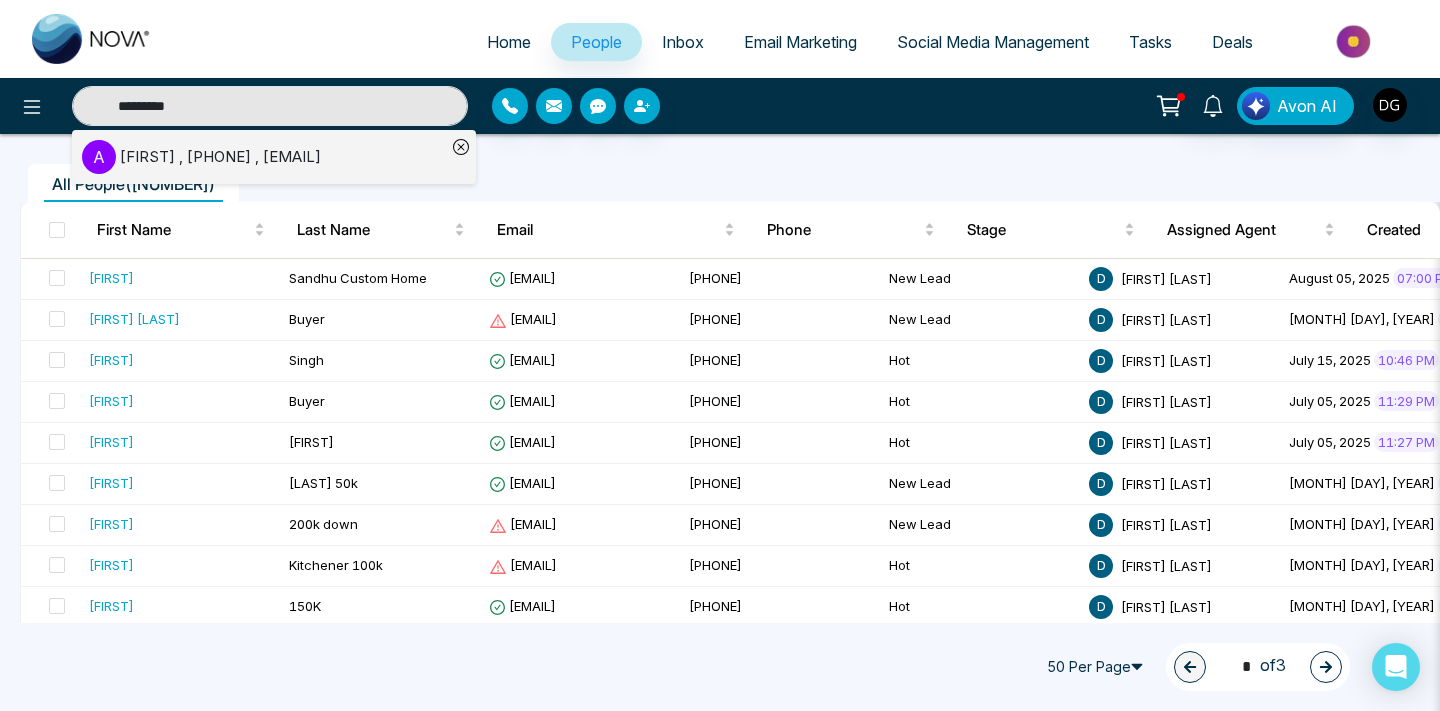 type 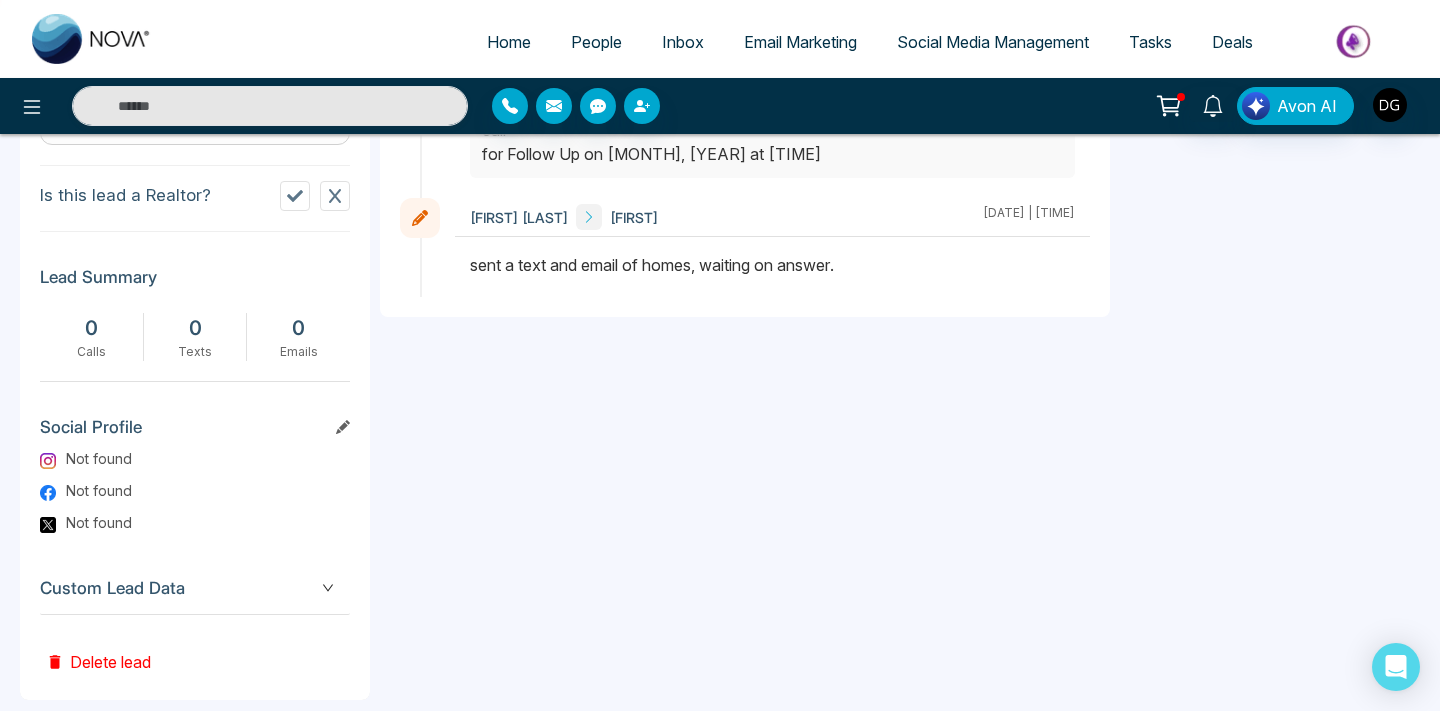 scroll, scrollTop: 958, scrollLeft: 0, axis: vertical 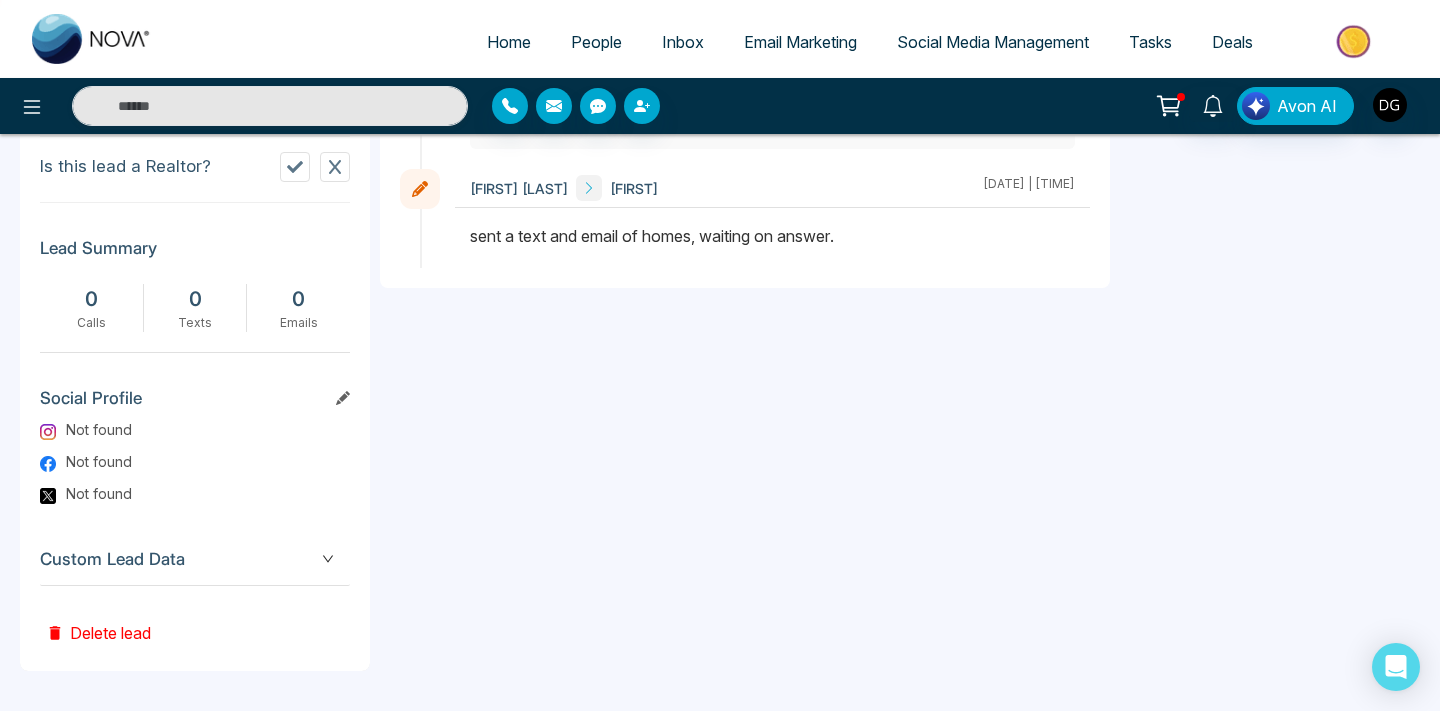 click on "Delete lead" at bounding box center [98, 618] 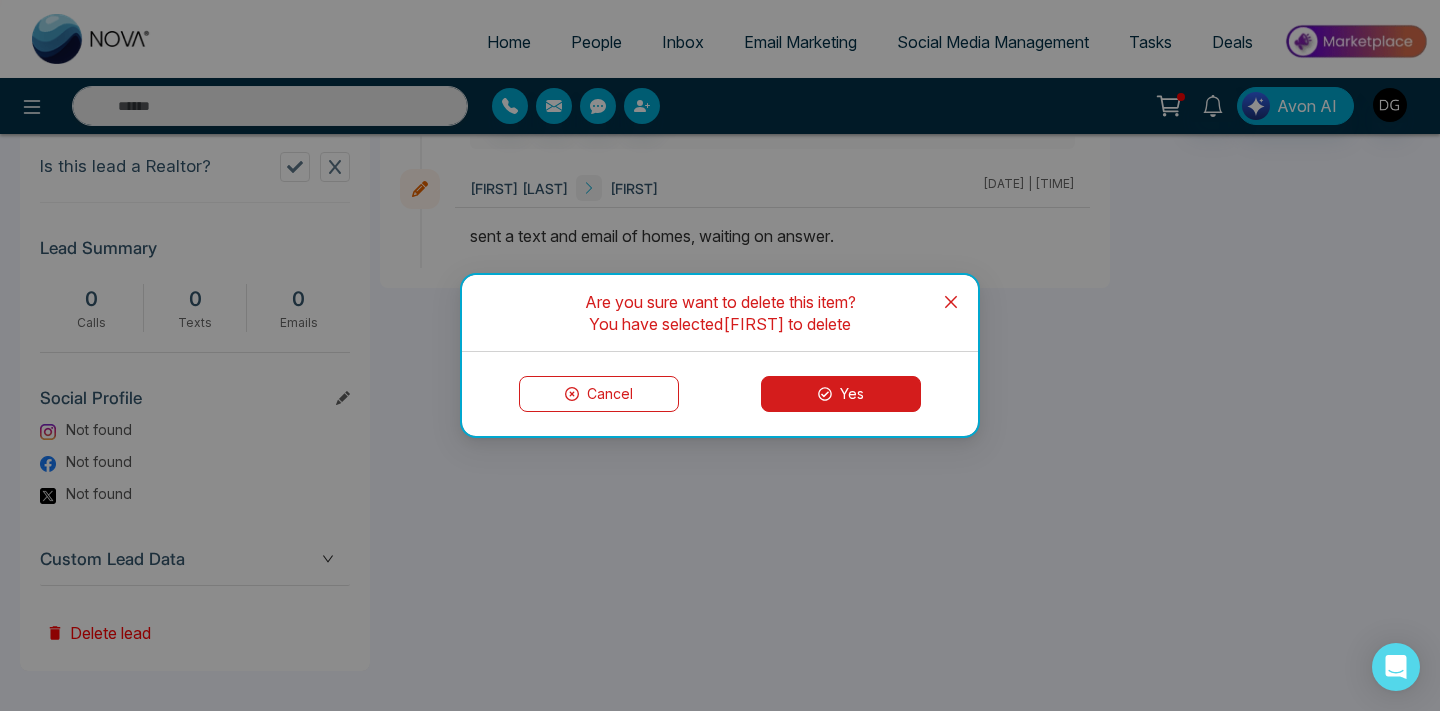 click at bounding box center [951, 302] 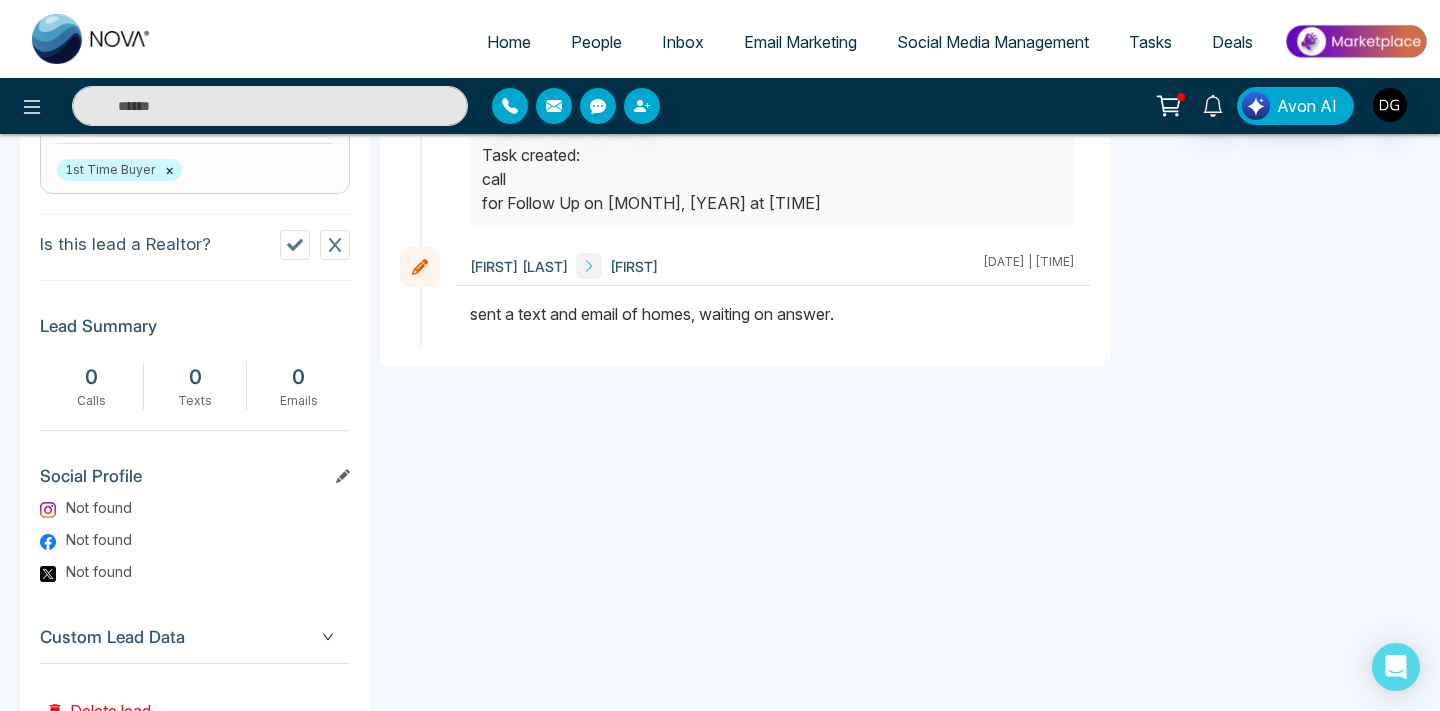 scroll, scrollTop: 958, scrollLeft: 0, axis: vertical 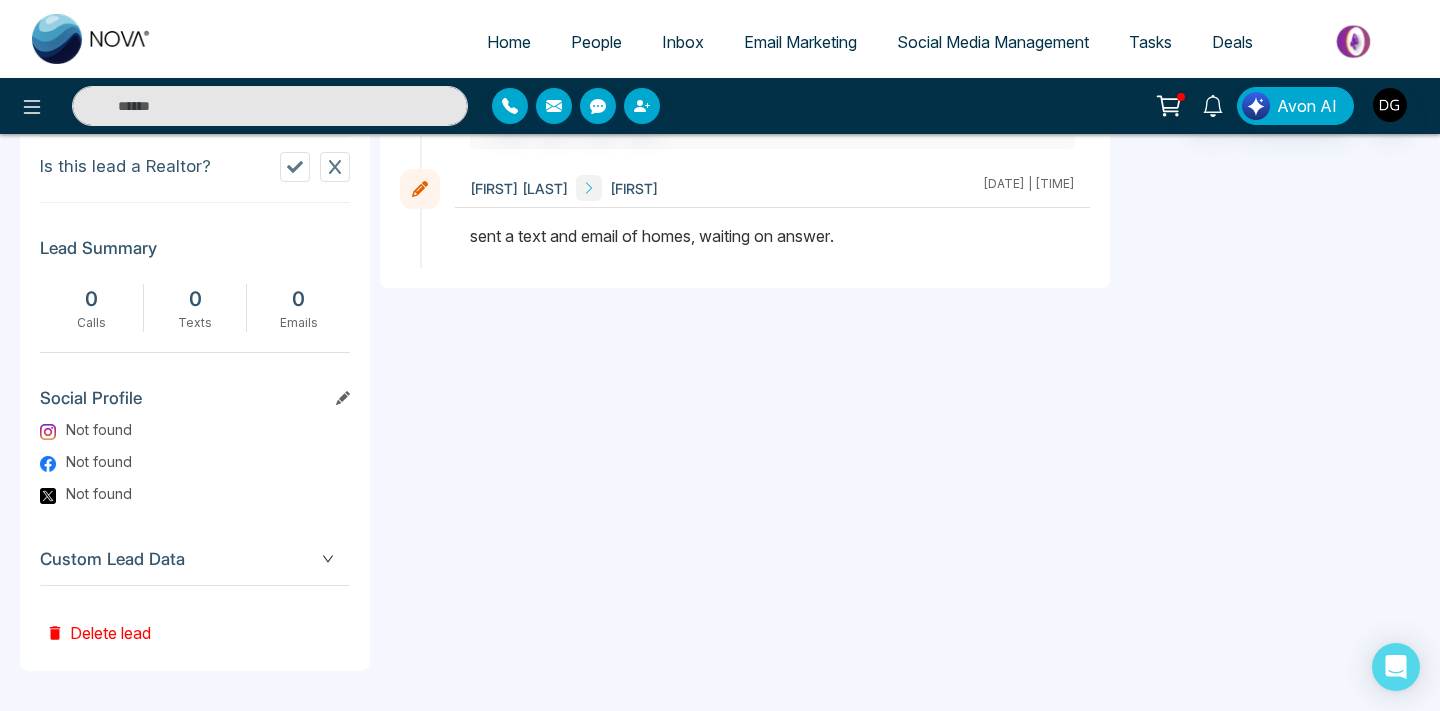 click on "Delete lead" at bounding box center (98, 618) 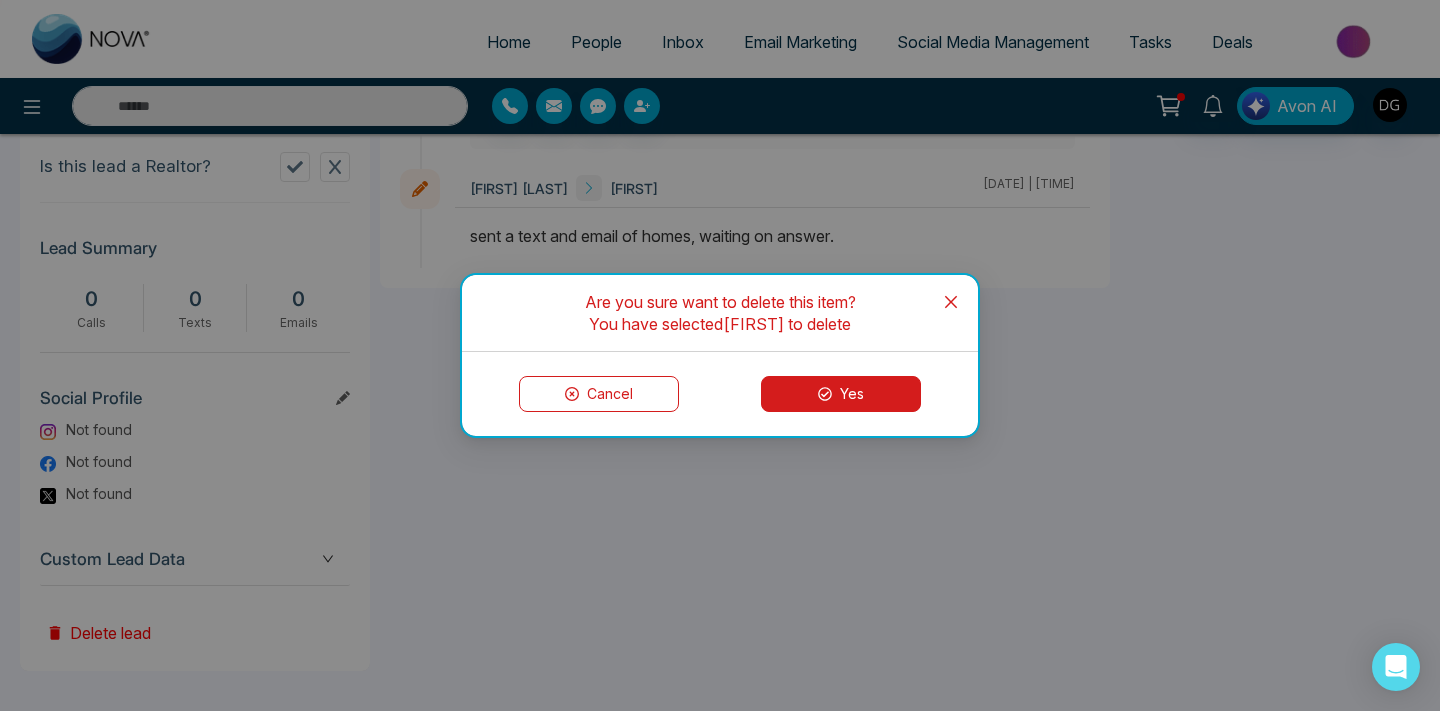 click 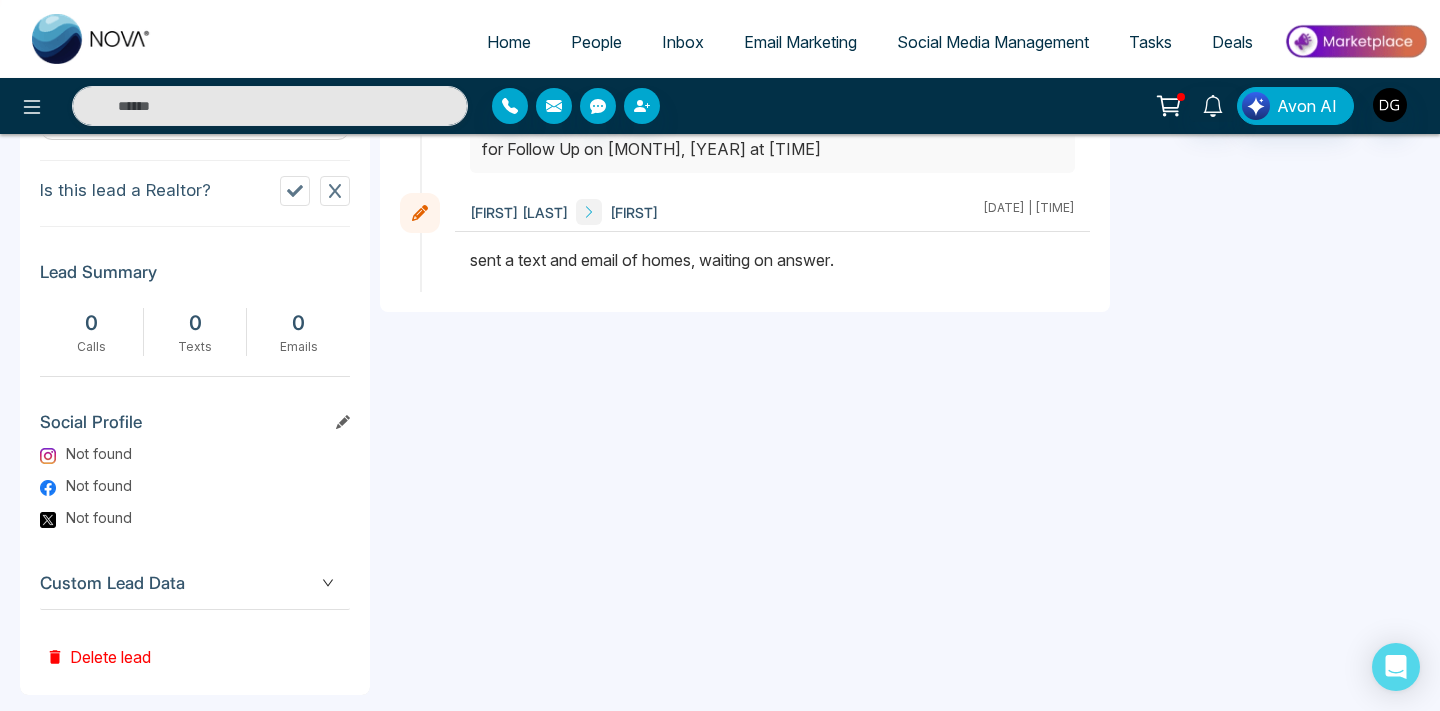 scroll, scrollTop: 958, scrollLeft: 0, axis: vertical 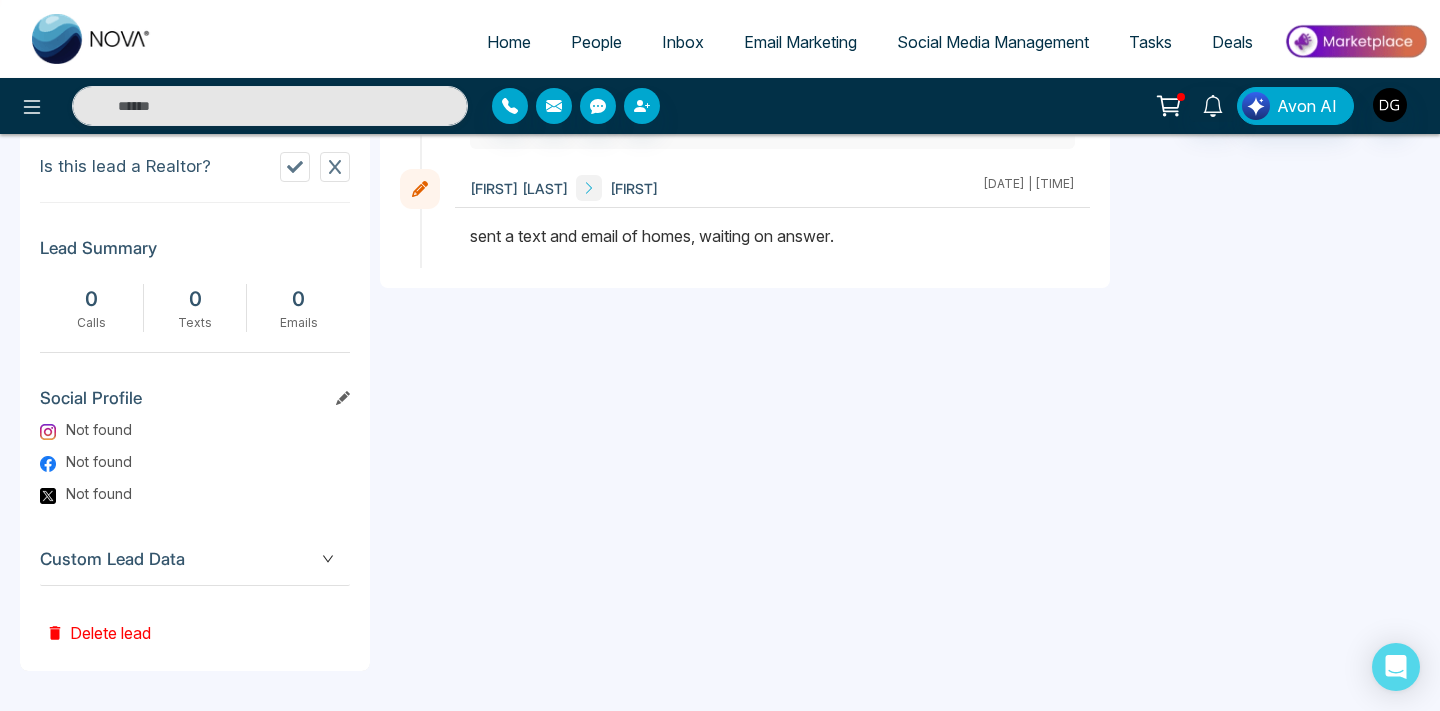 click on "Delete lead" at bounding box center (98, 618) 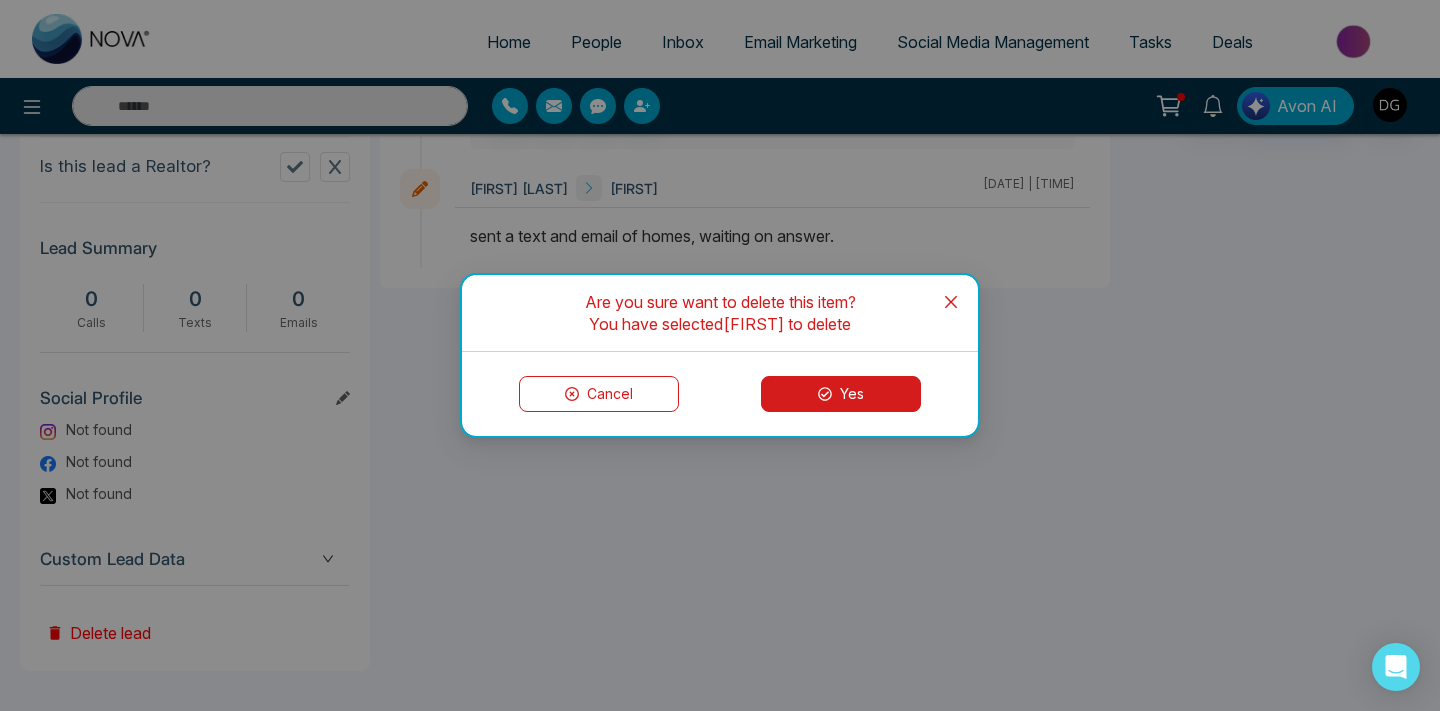 click on "Yes" at bounding box center [841, 394] 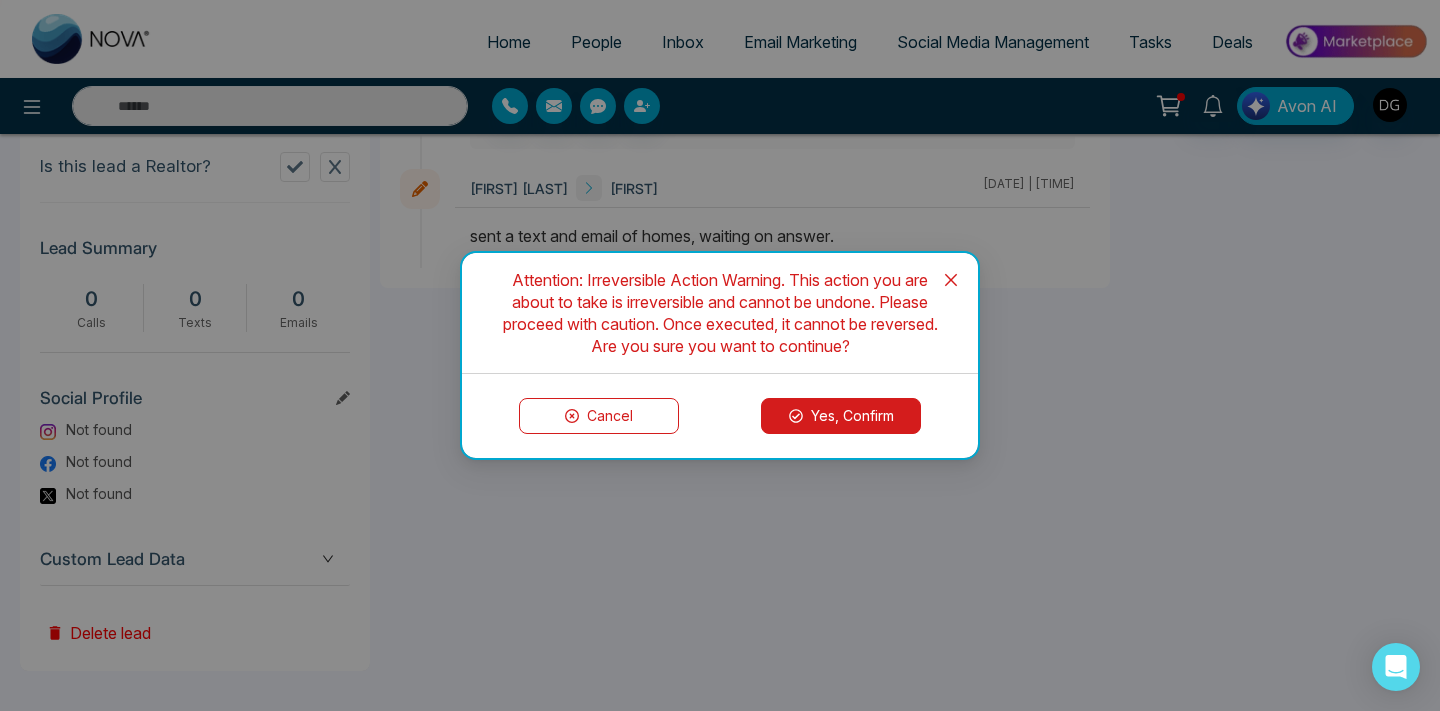 click on "Yes, Confirm" at bounding box center [841, 416] 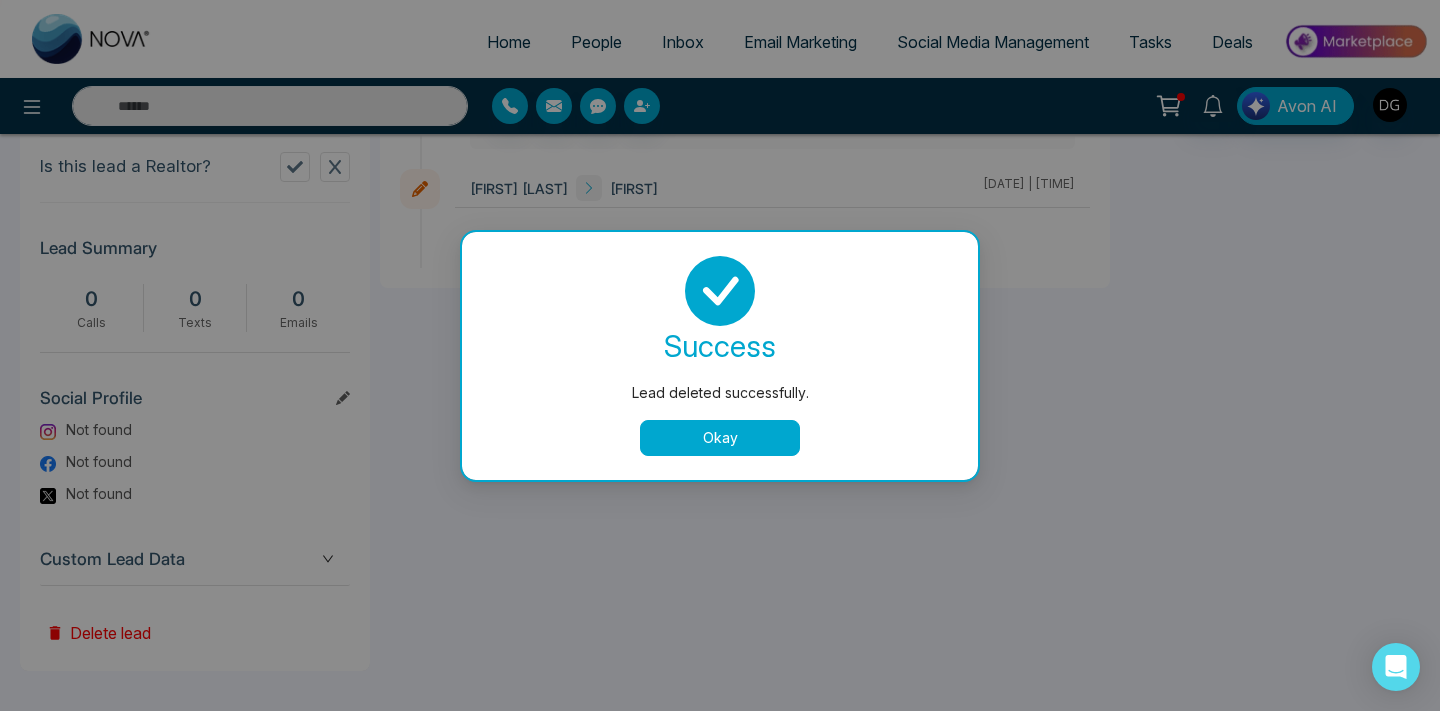 click on "success Lead deleted successfully.   Okay" at bounding box center (720, 356) 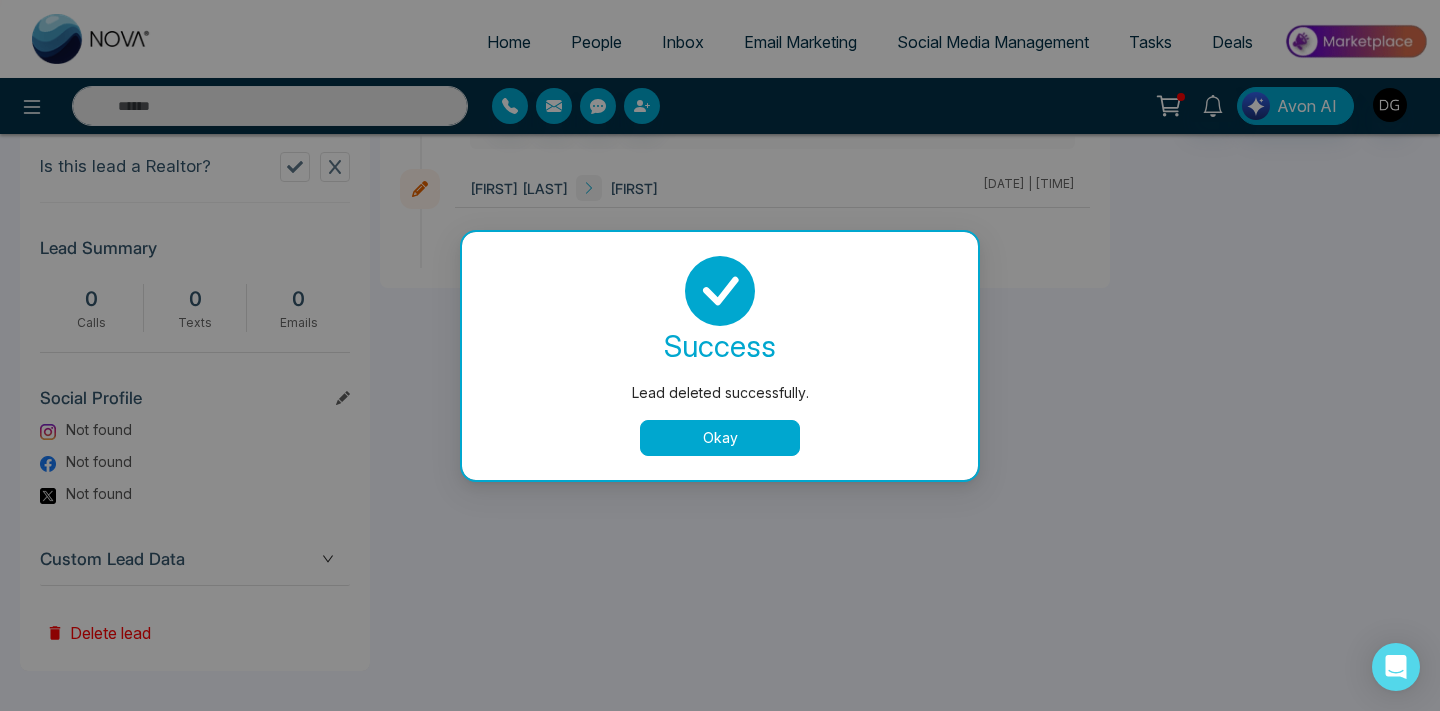 click on "Okay" at bounding box center [720, 438] 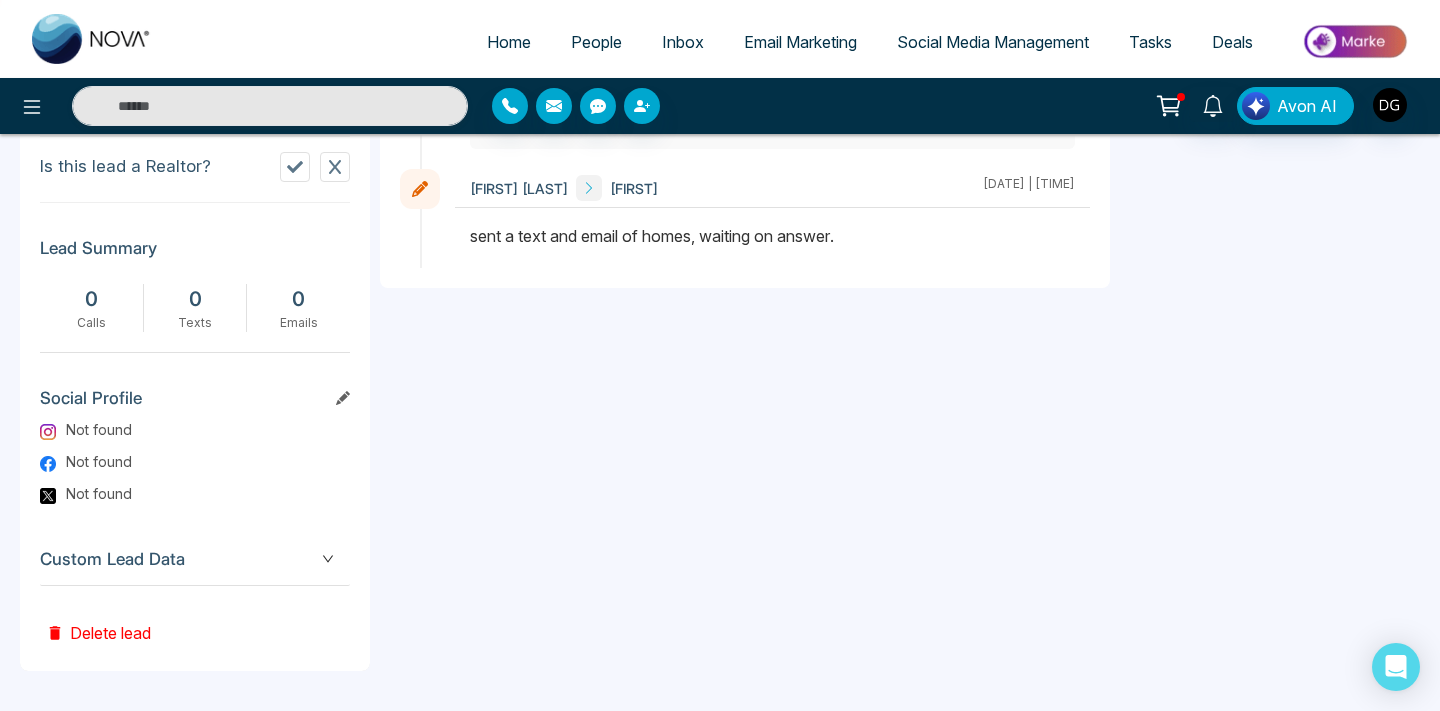 scroll, scrollTop: 0, scrollLeft: 0, axis: both 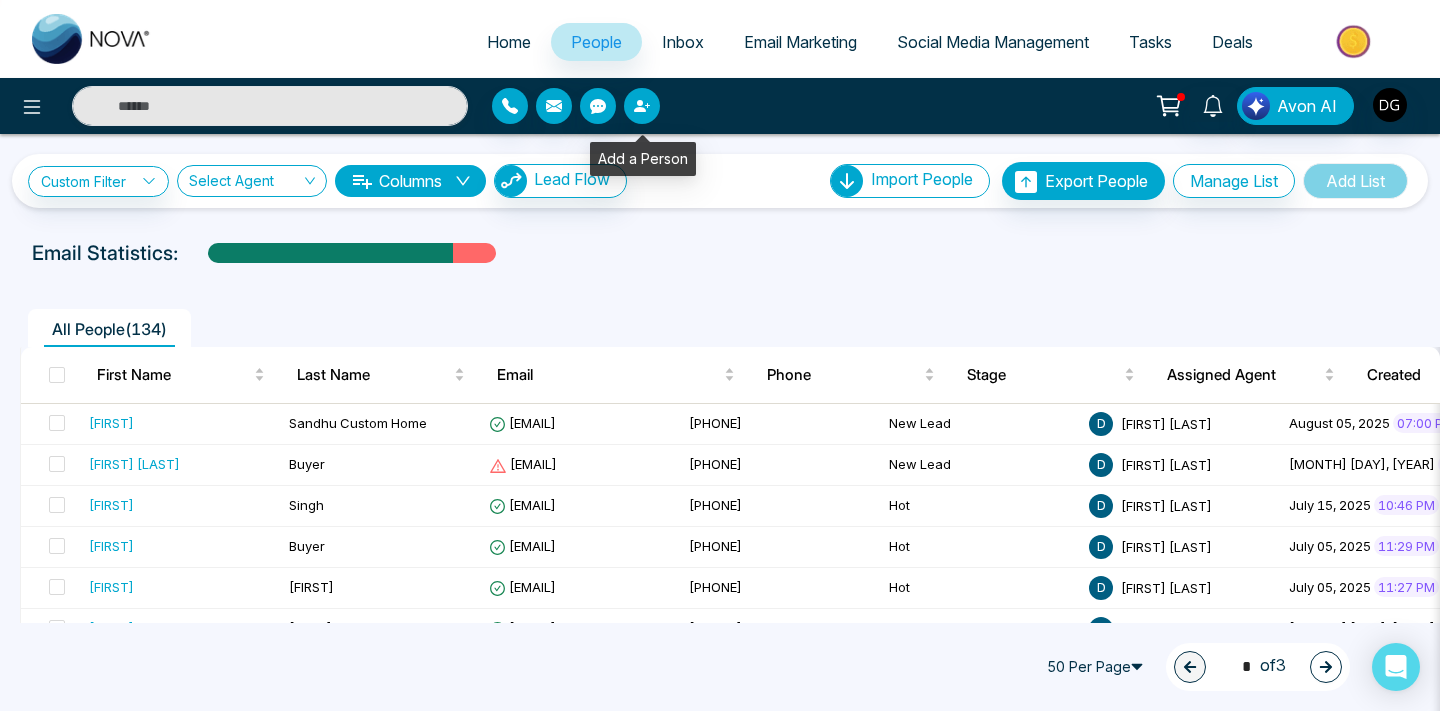 click 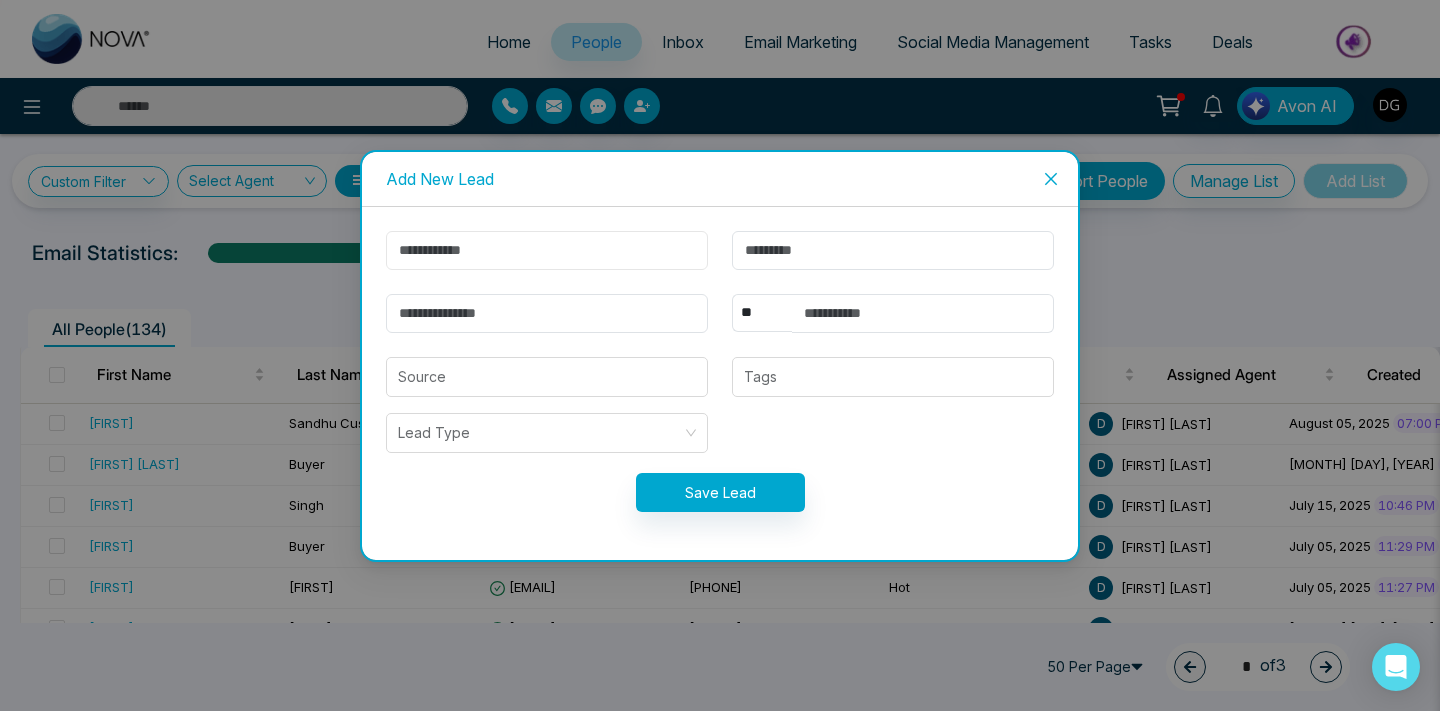 click at bounding box center [547, 250] 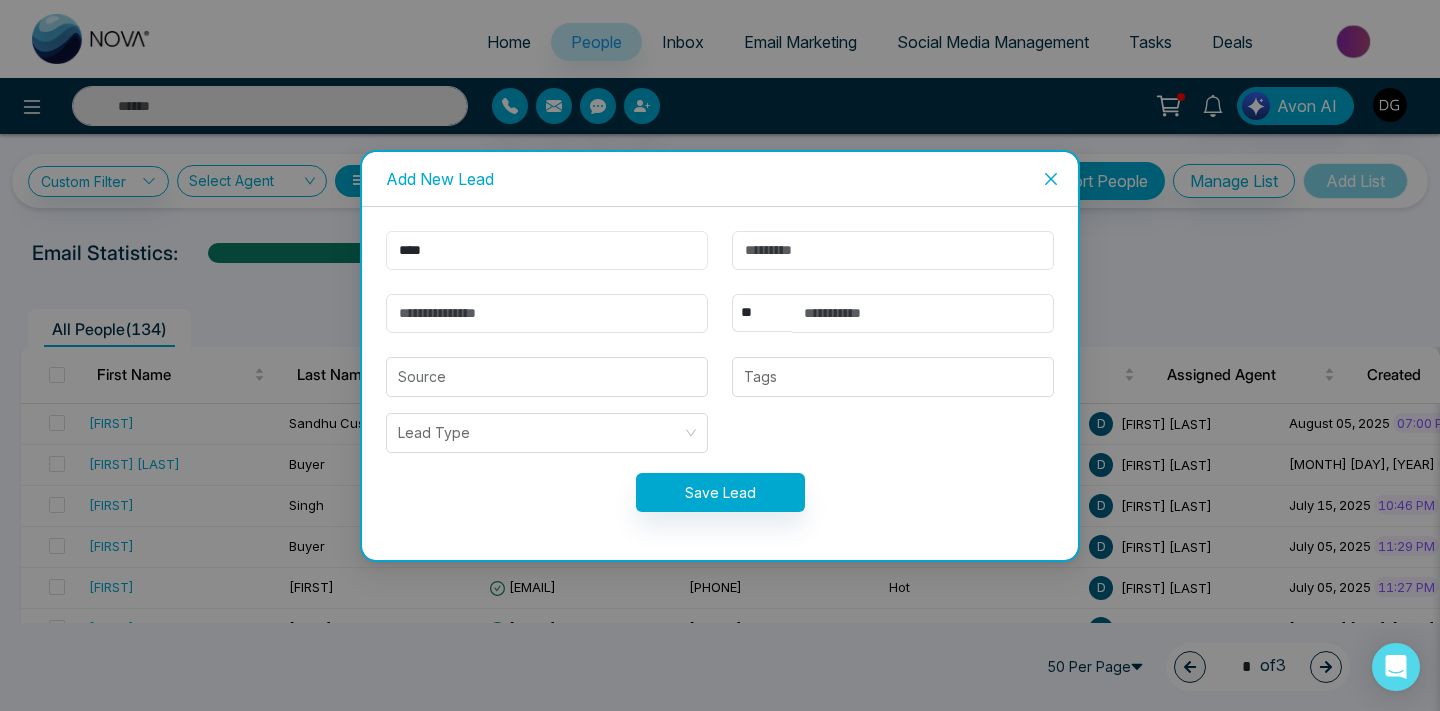 type on "*********" 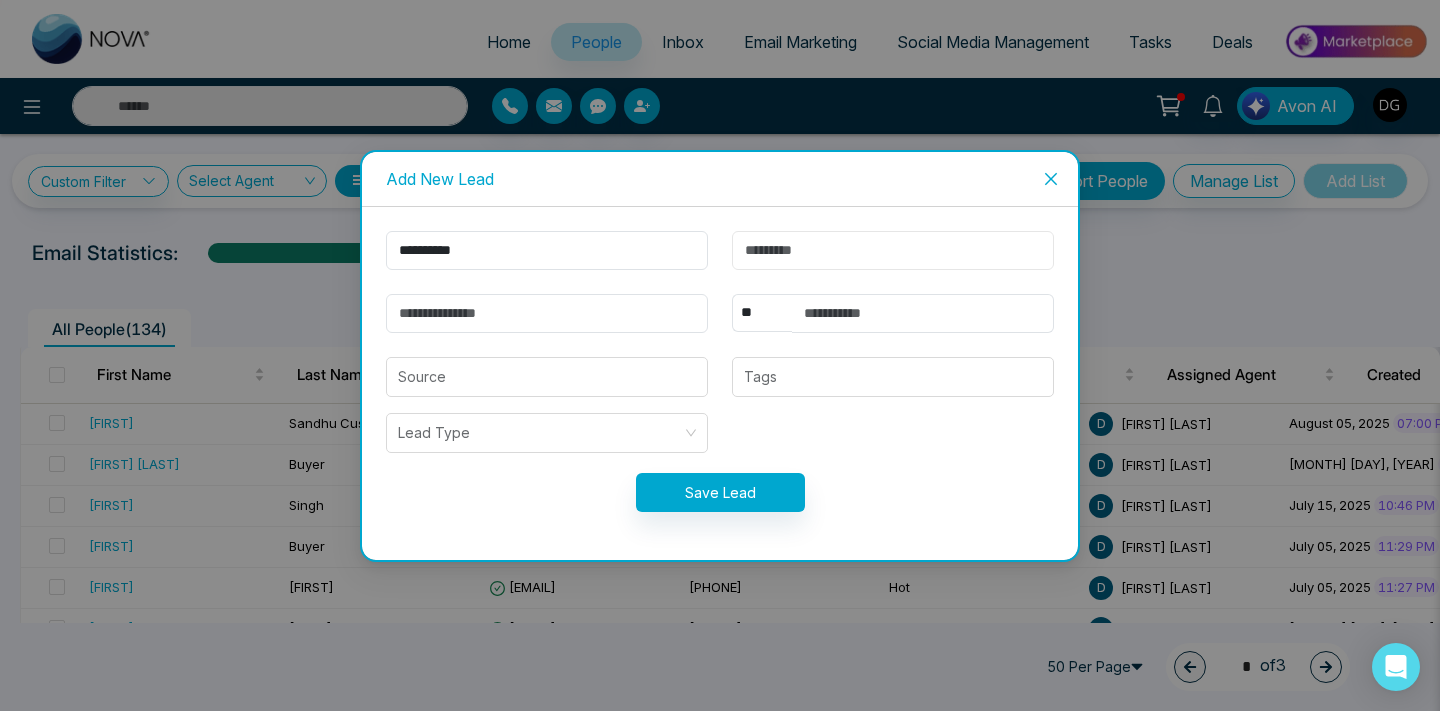 click at bounding box center [893, 250] 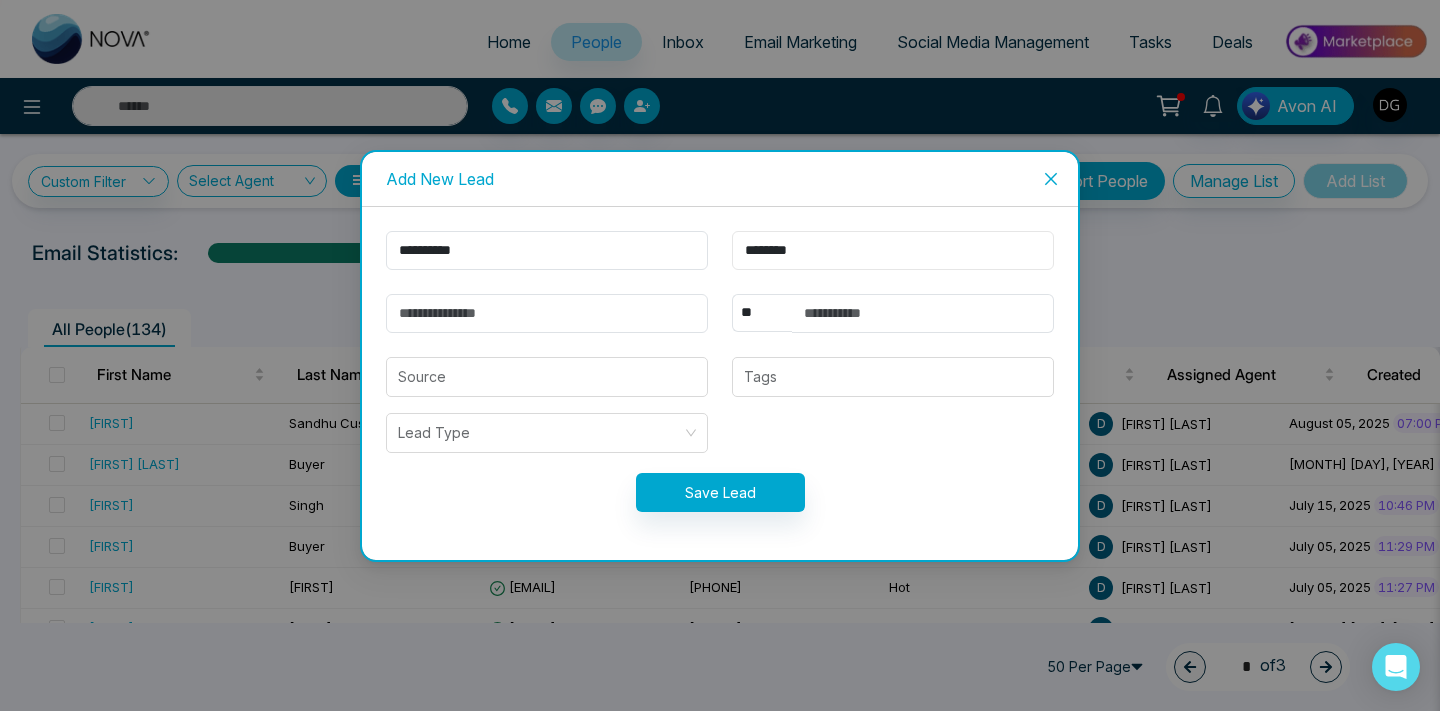 type on "********" 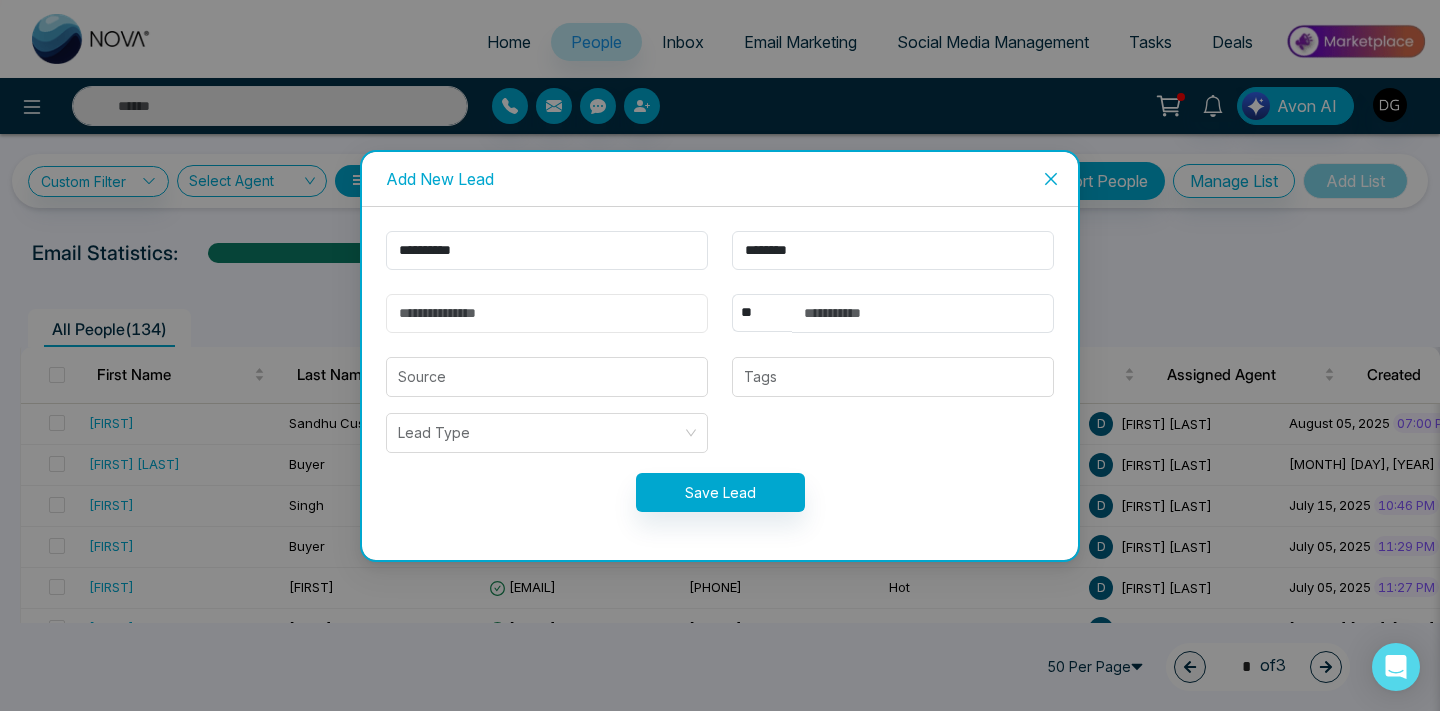 click at bounding box center [547, 313] 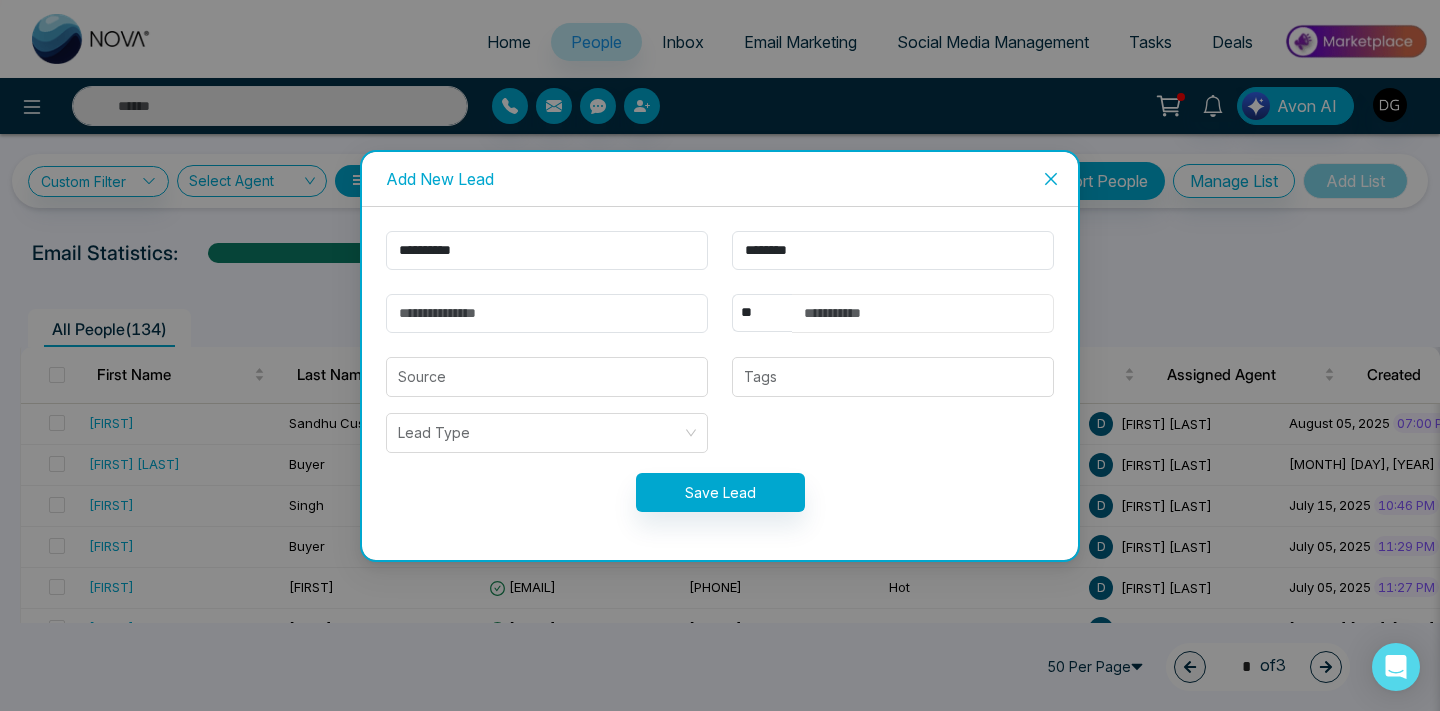 click at bounding box center [923, 313] 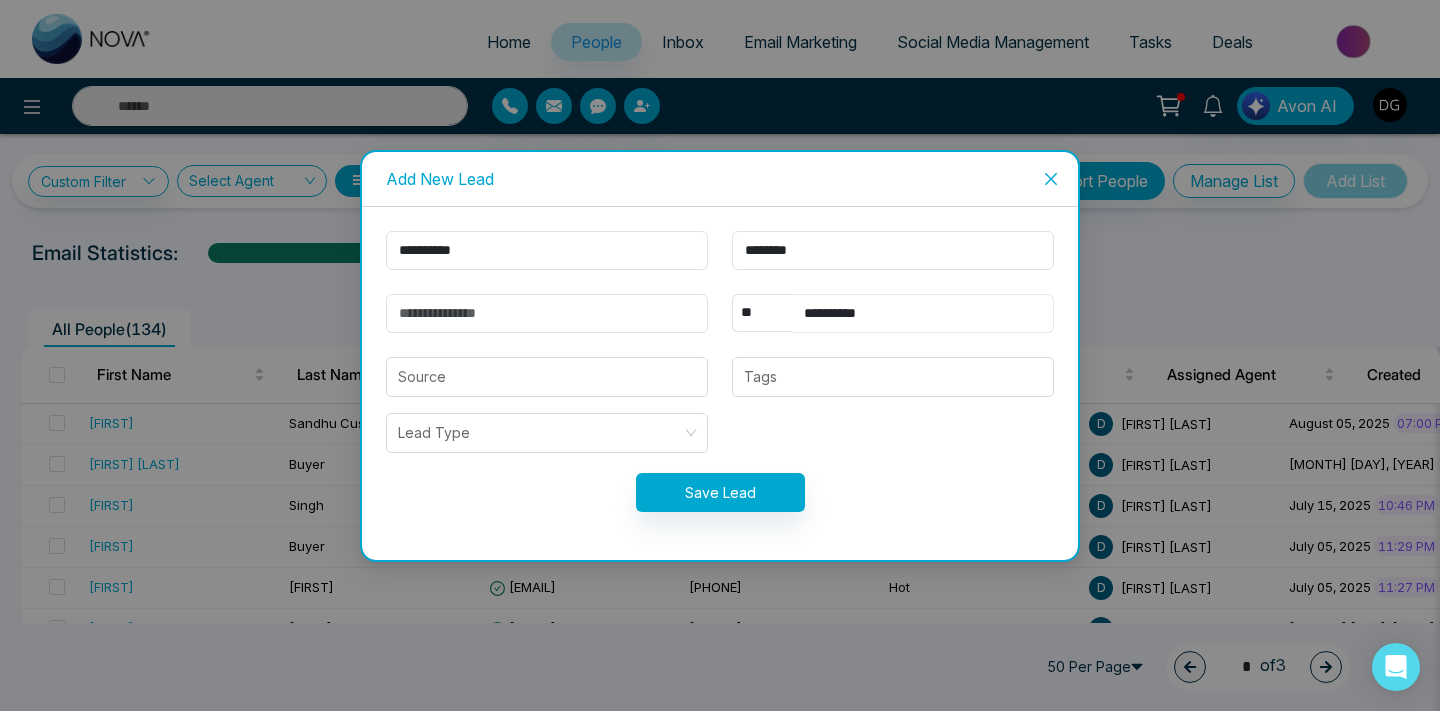 type on "**********" 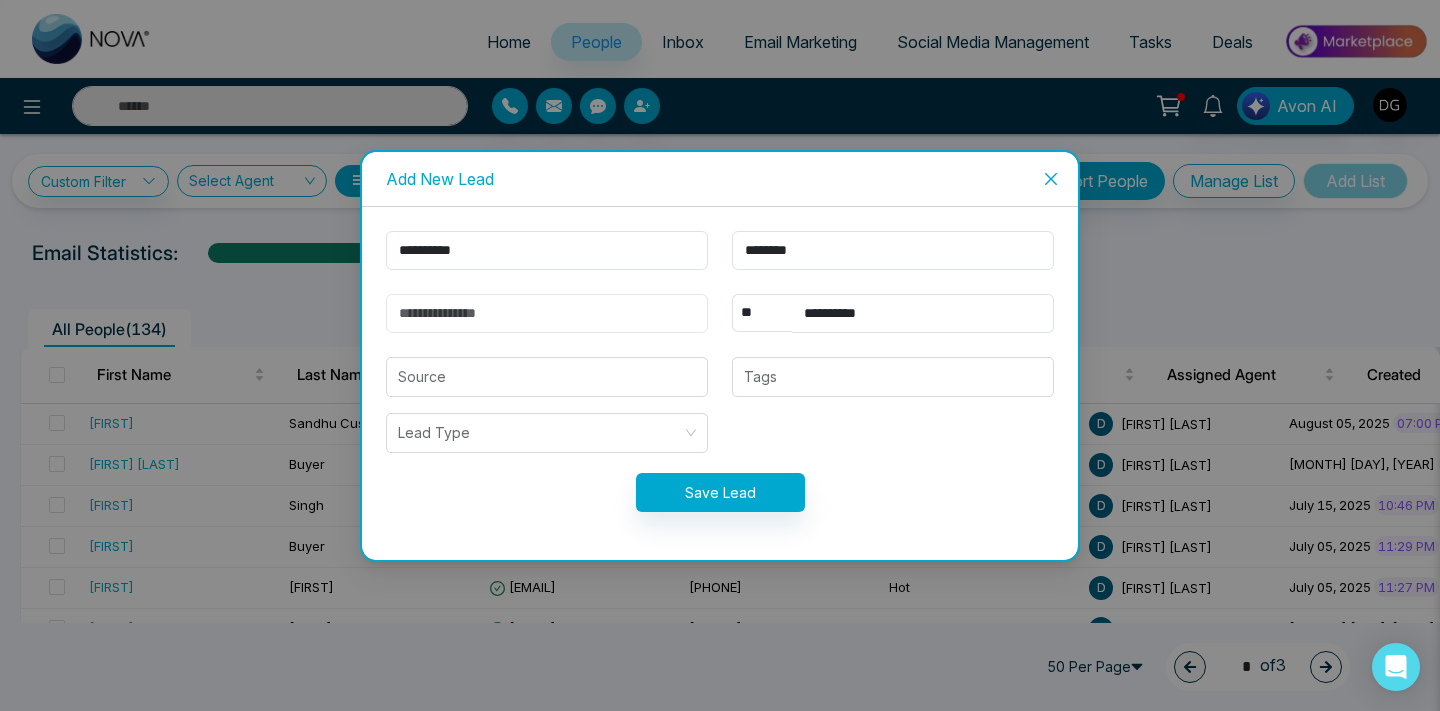 click at bounding box center [547, 313] 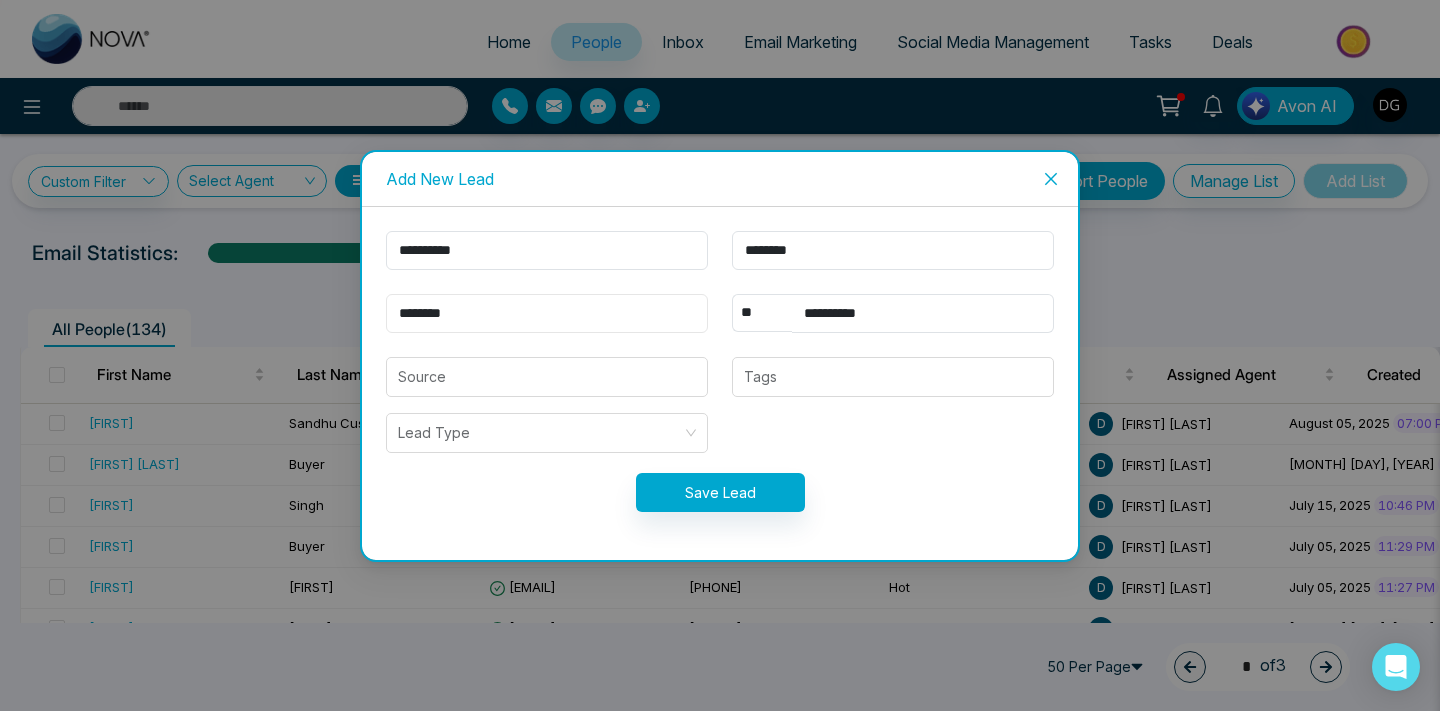 type on "**********" 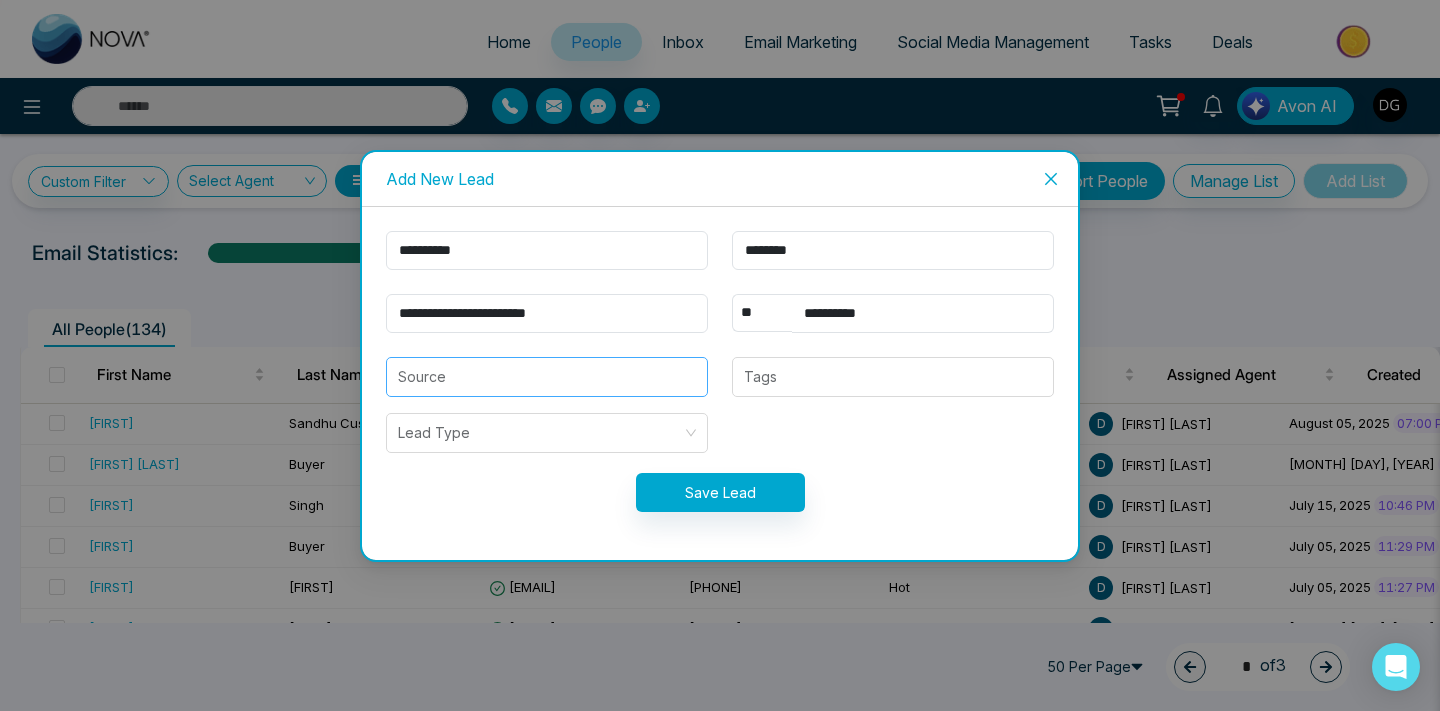 click at bounding box center [547, 377] 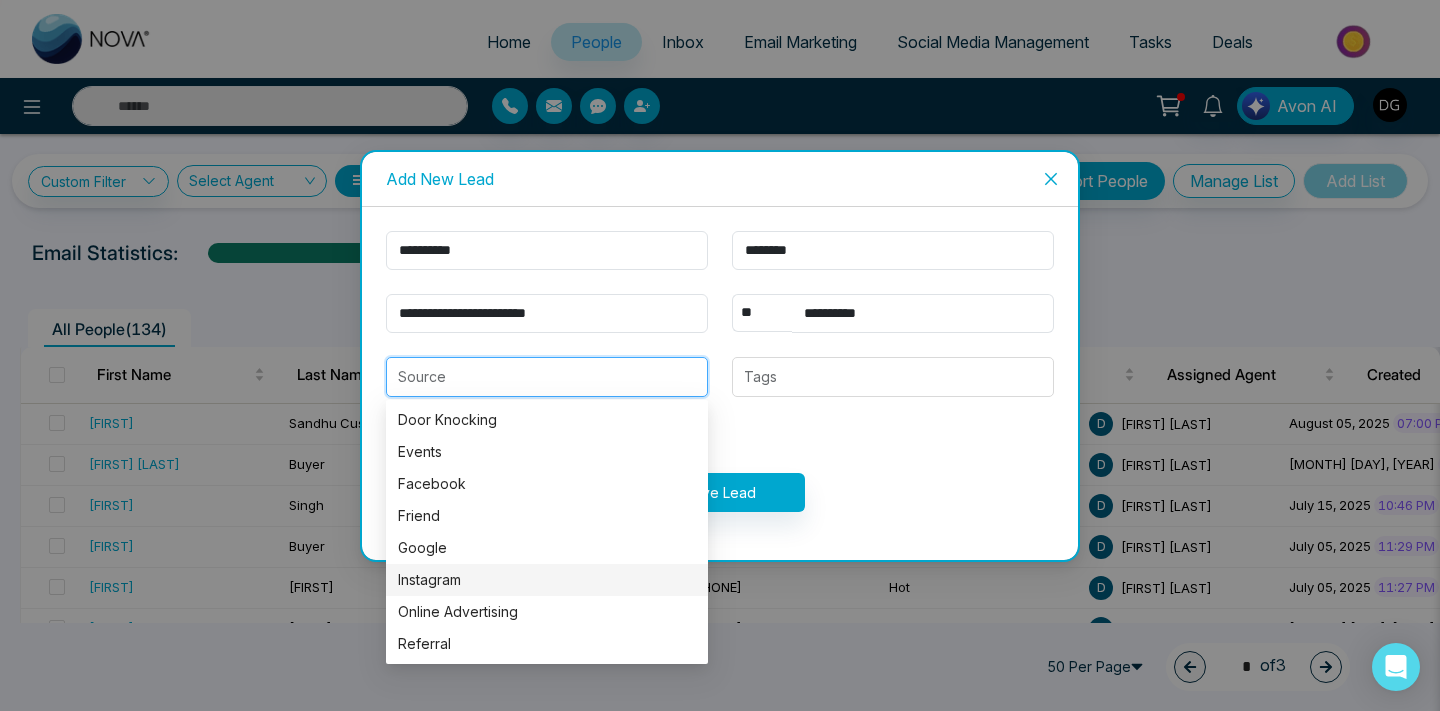 click on "Instagram" at bounding box center (547, 580) 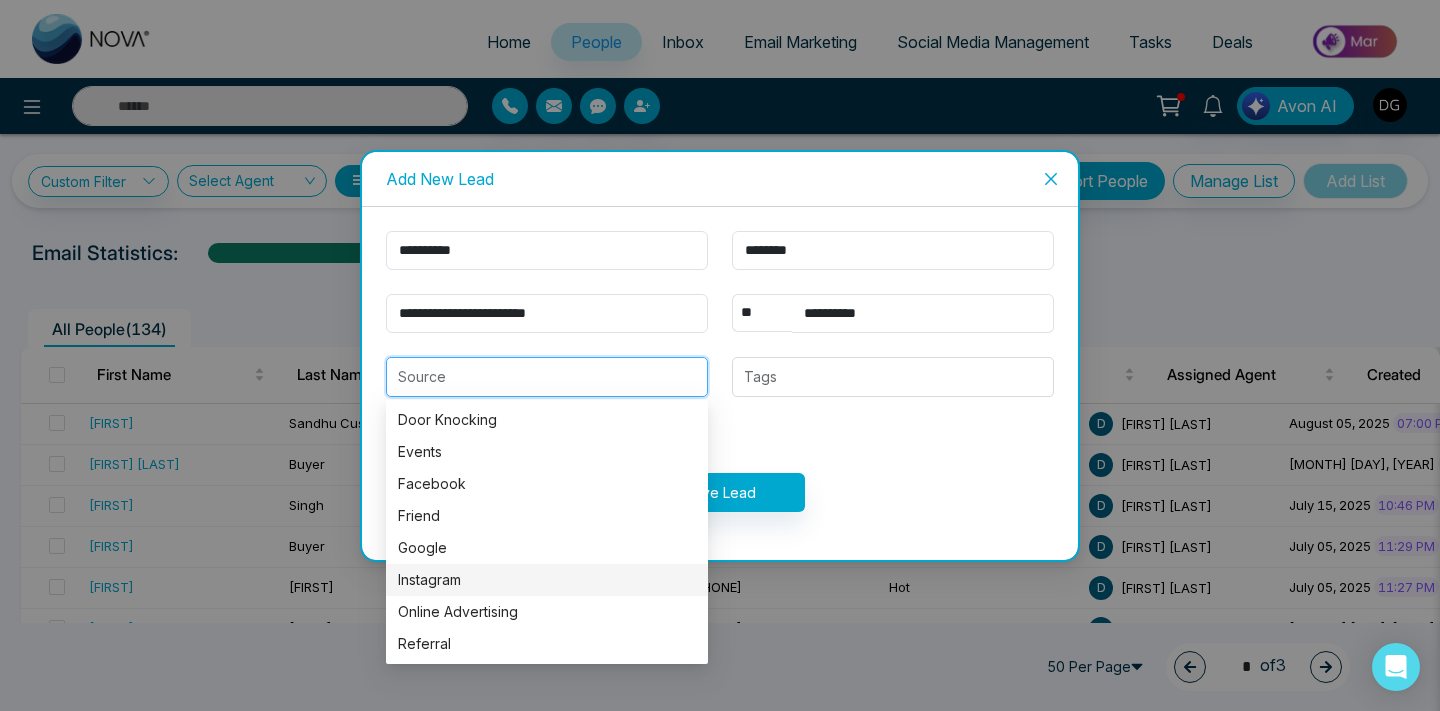type on "*********" 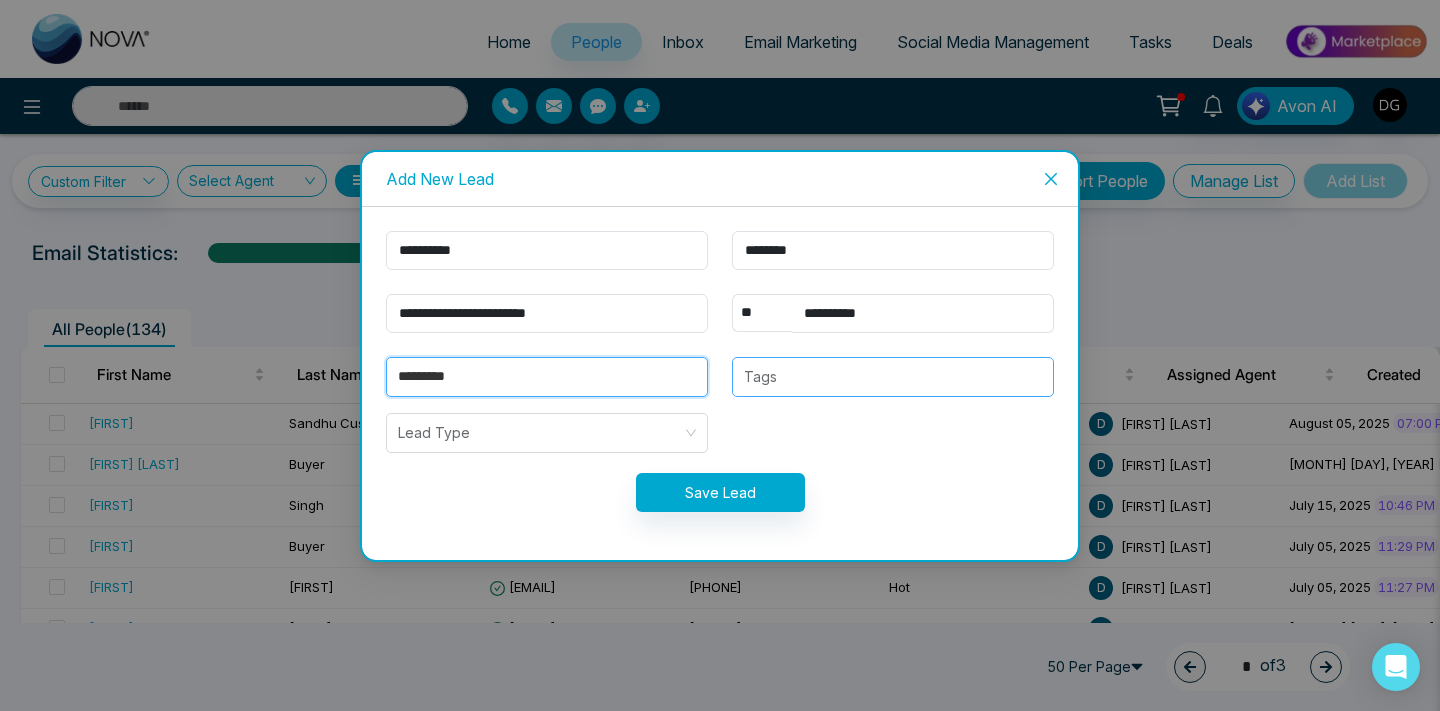click on "Tags" at bounding box center [893, 377] 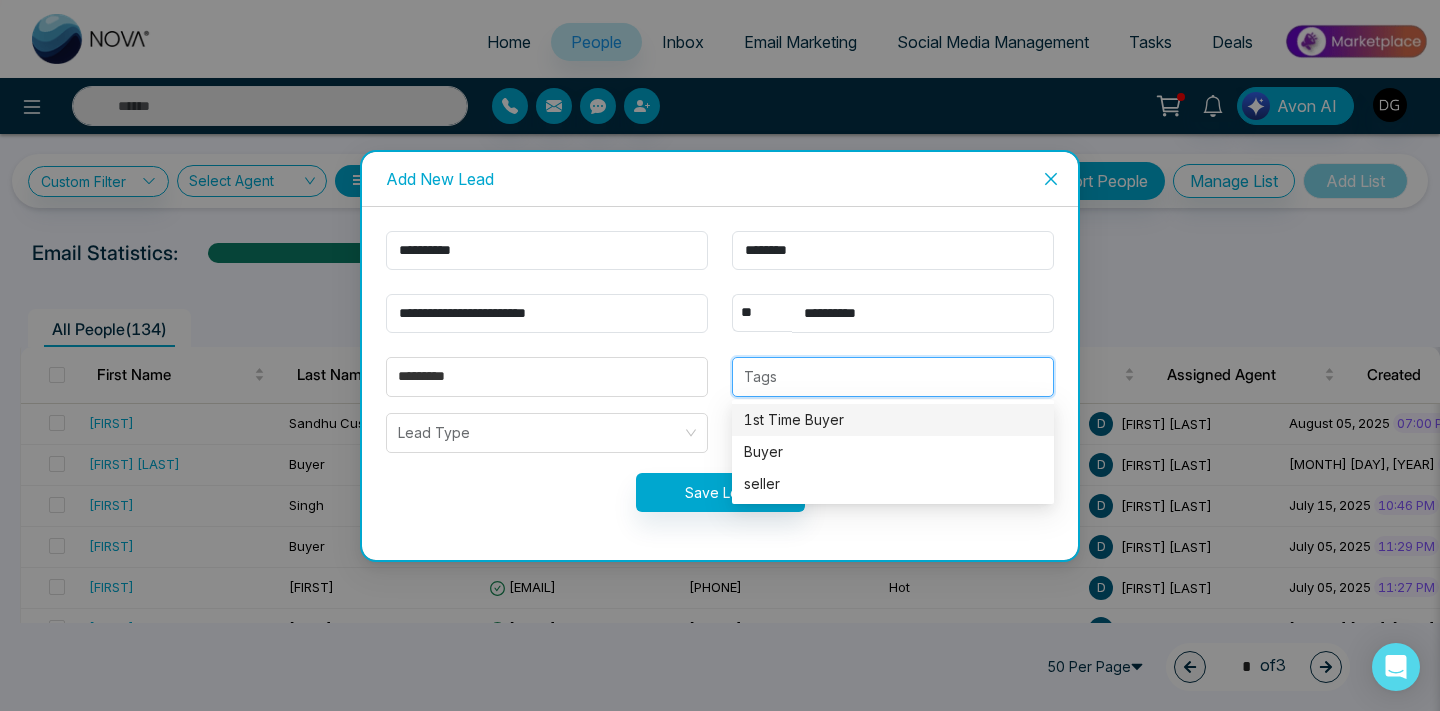 click on "1st Time Buyer" at bounding box center (893, 420) 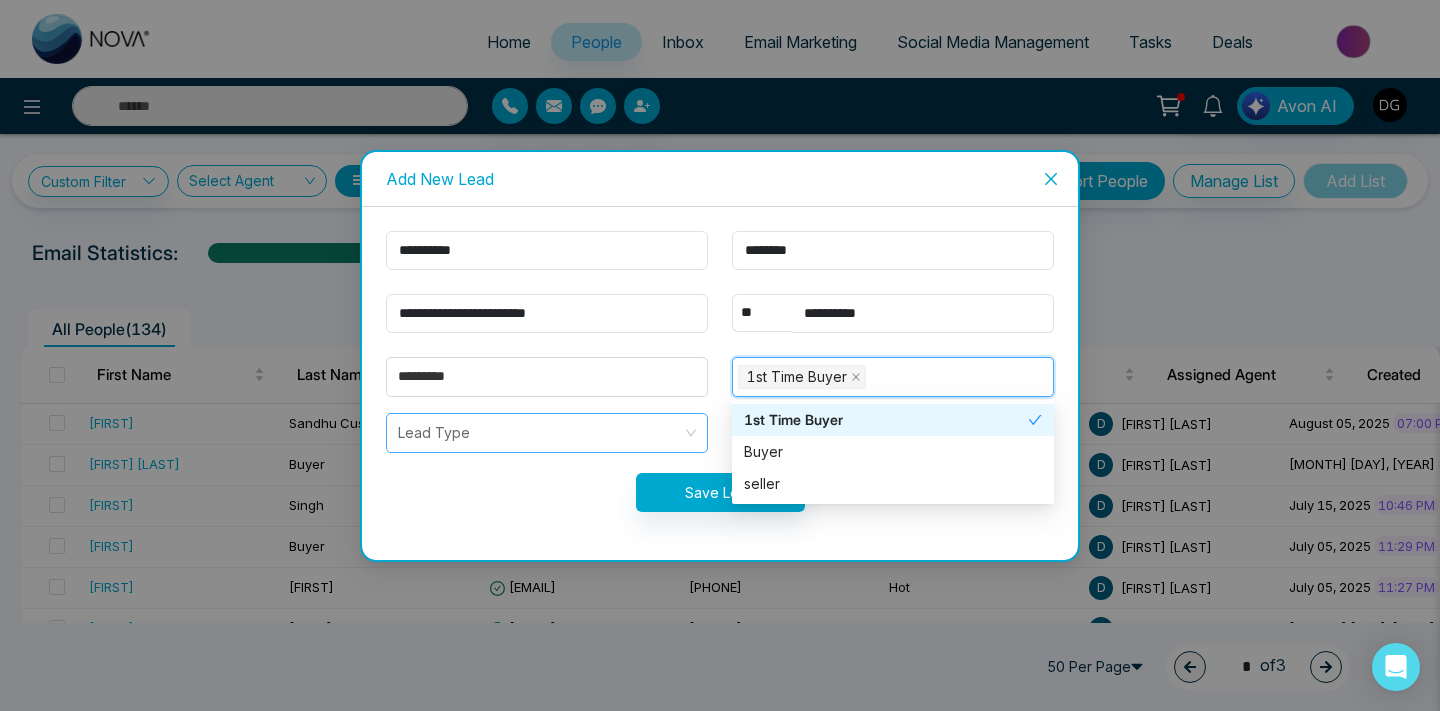 click at bounding box center [540, 433] 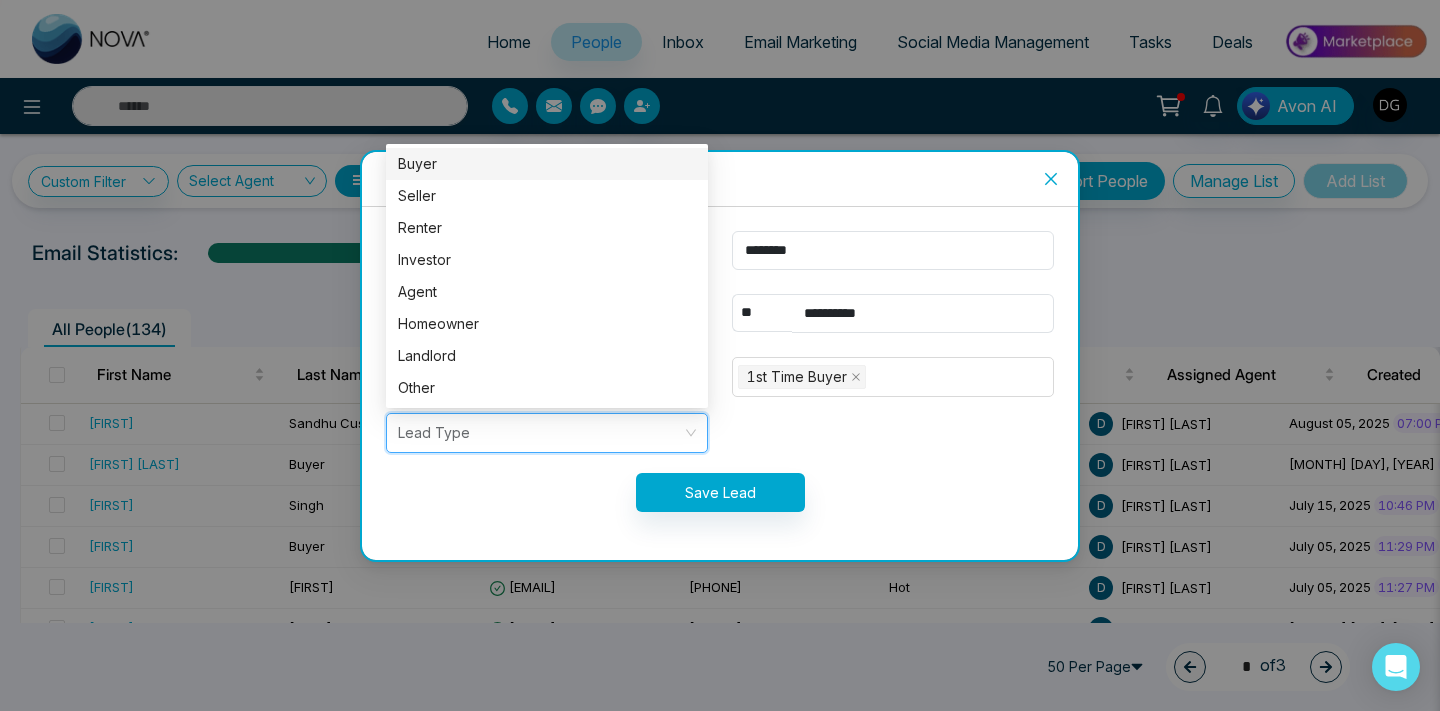 click on "Buyer" at bounding box center (547, 164) 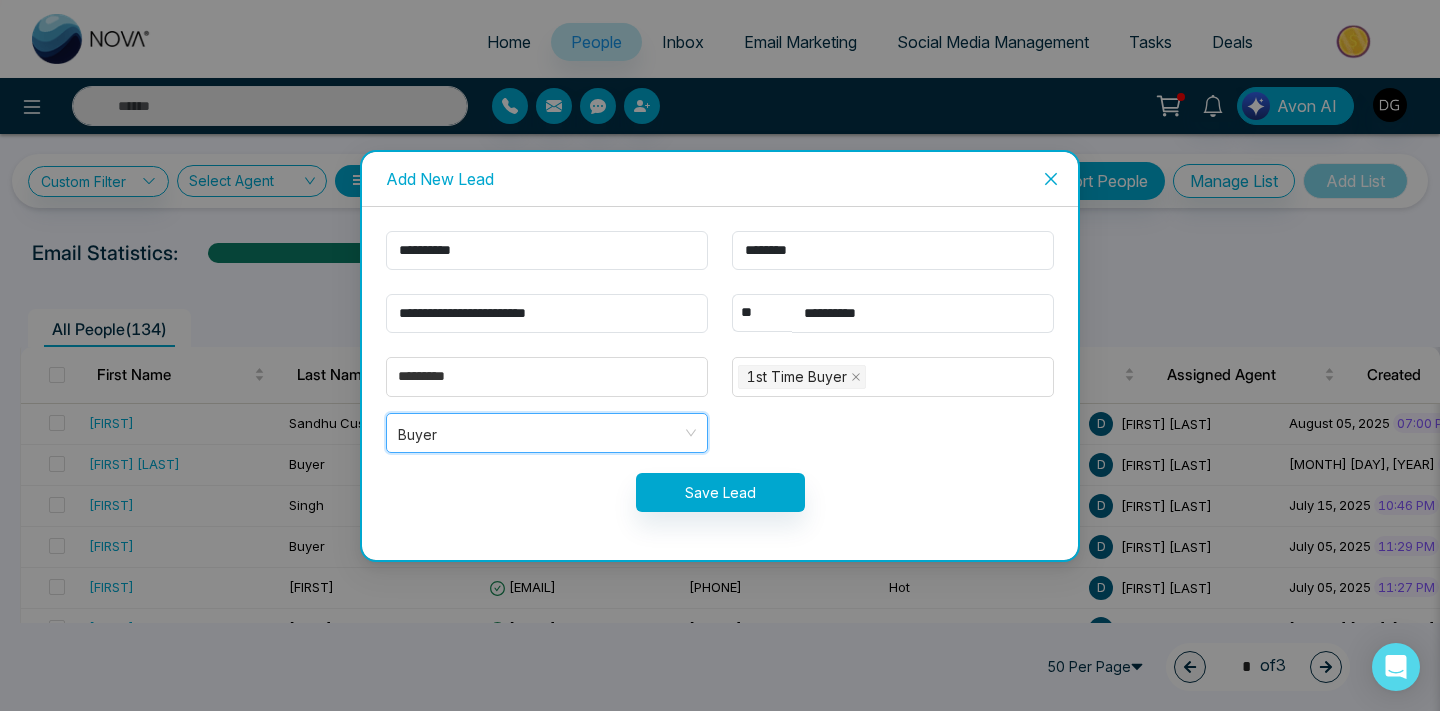 click on "**********" at bounding box center (720, 383) 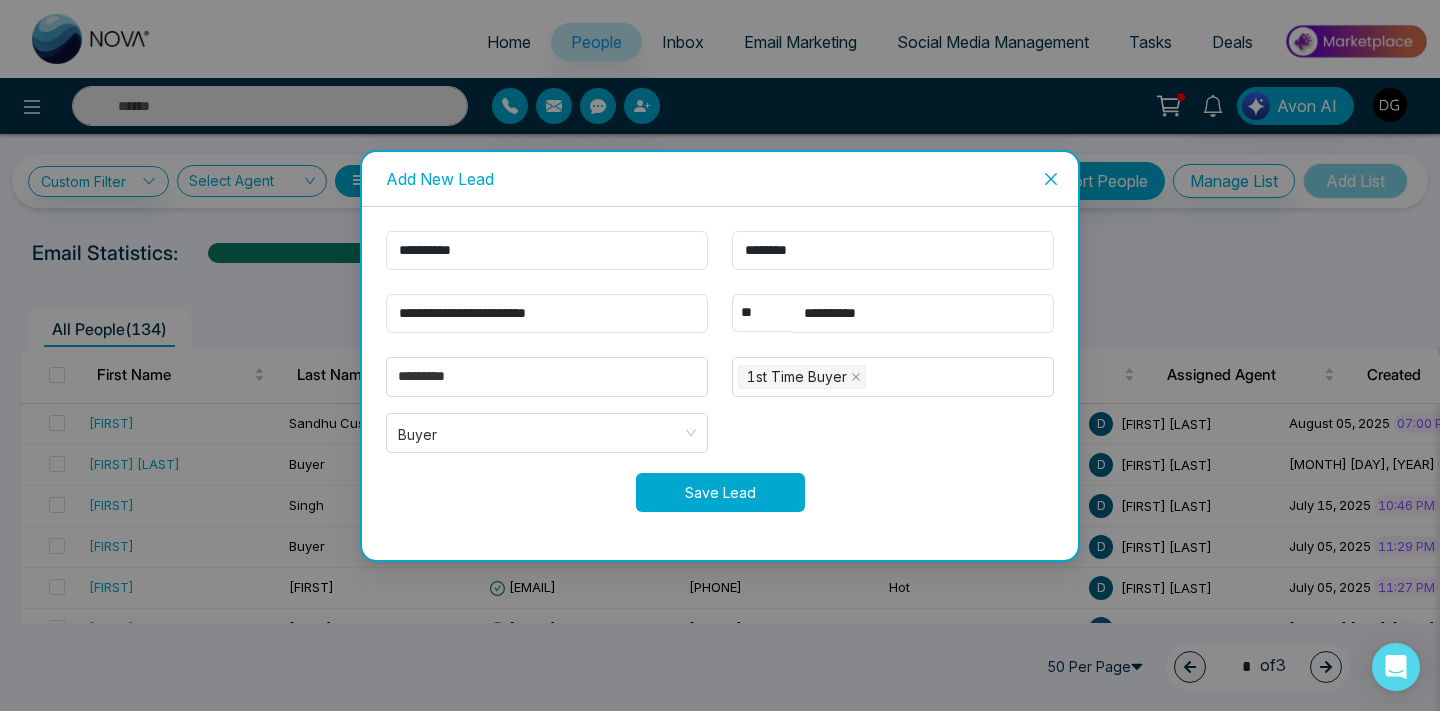 click on "Save Lead" at bounding box center [720, 492] 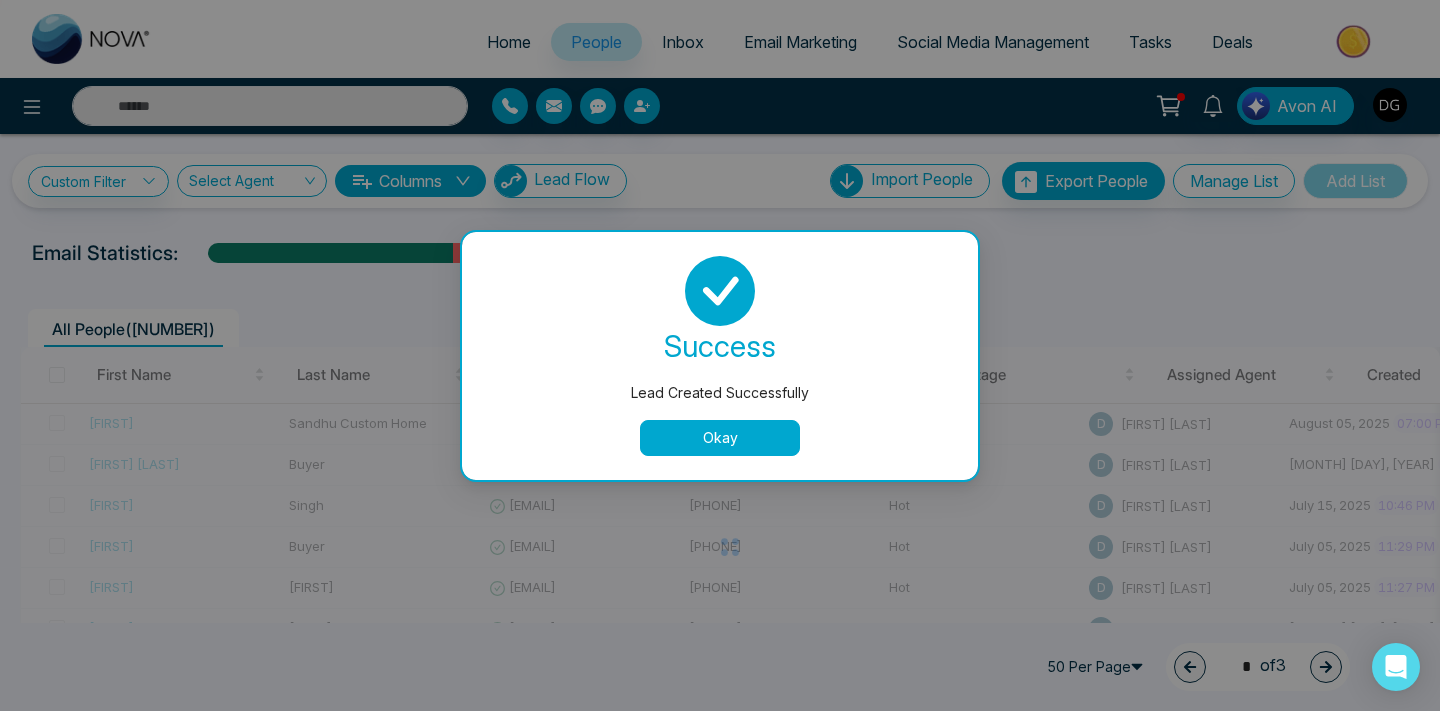 click on "success Lead Created Successfully   Okay" at bounding box center [720, 356] 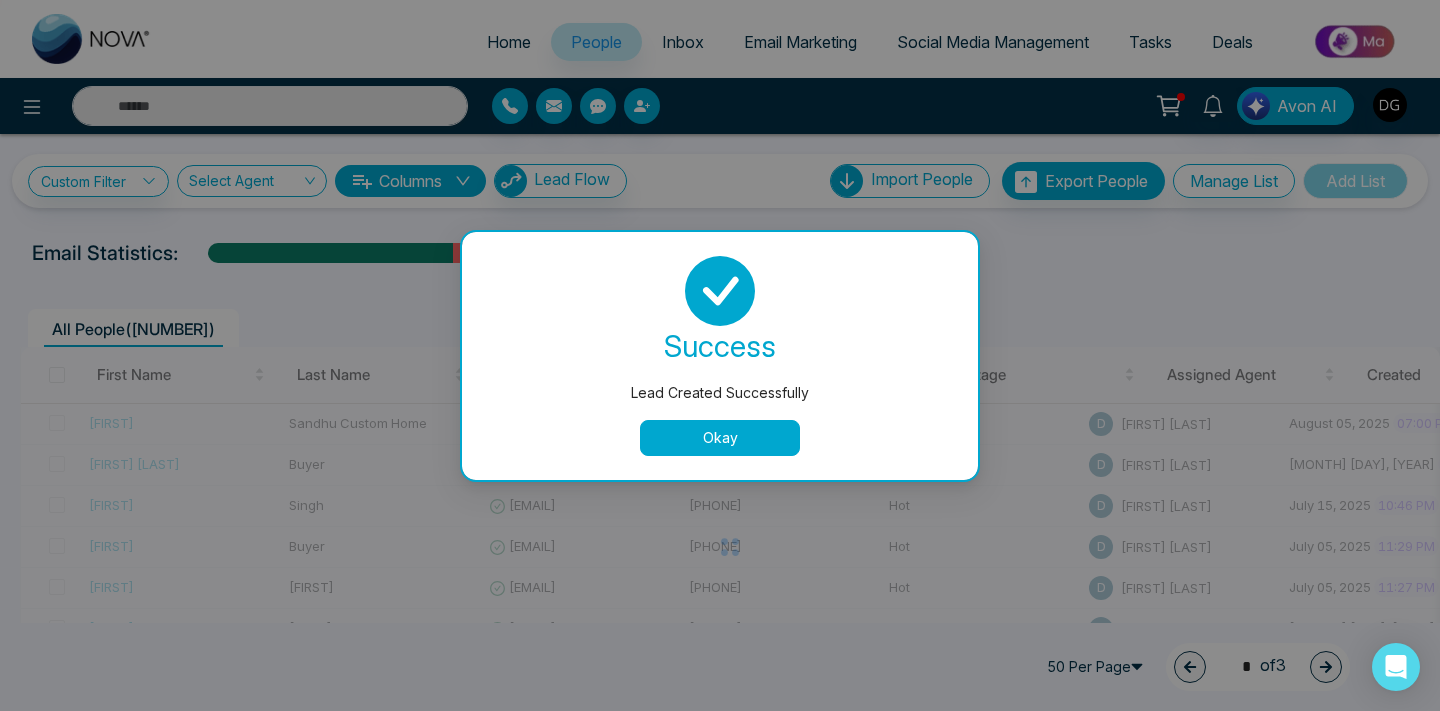 click on "Okay" at bounding box center (720, 438) 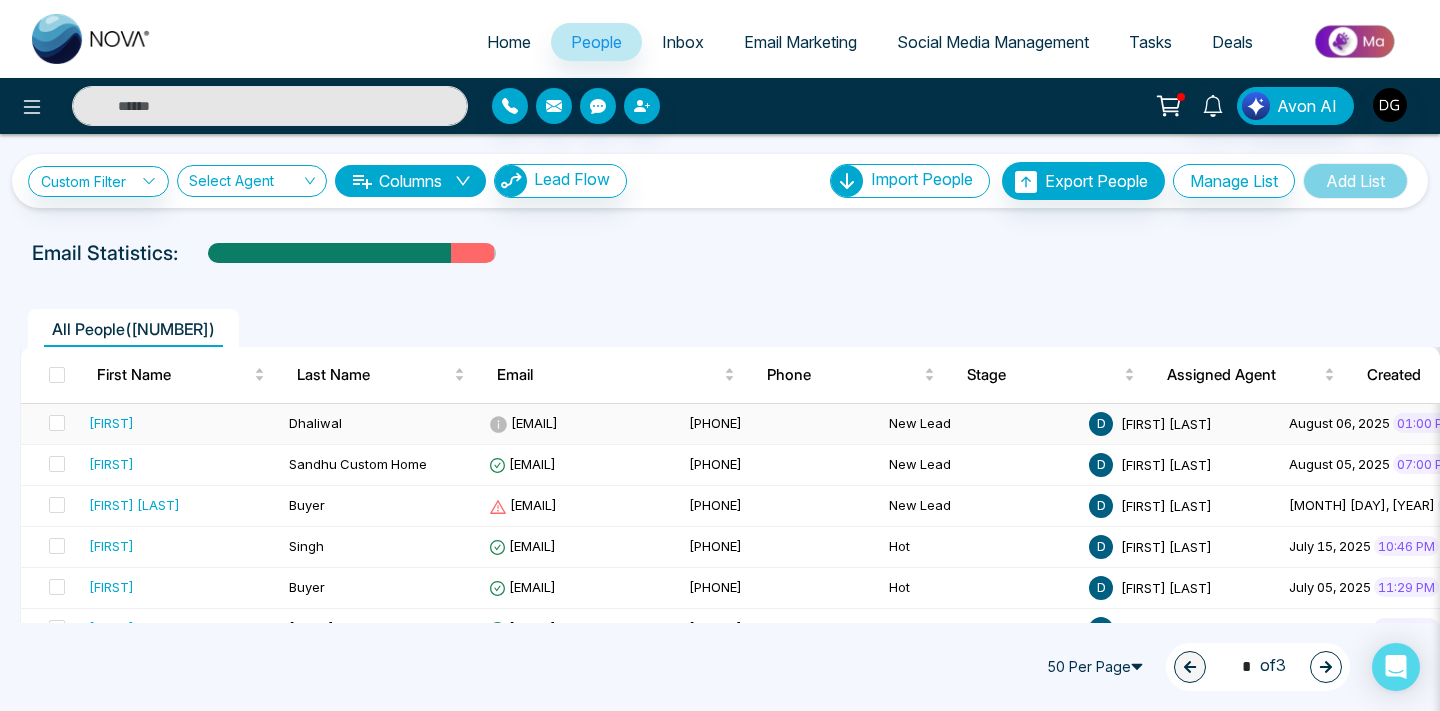 click on "[EMAIL]" at bounding box center (523, 423) 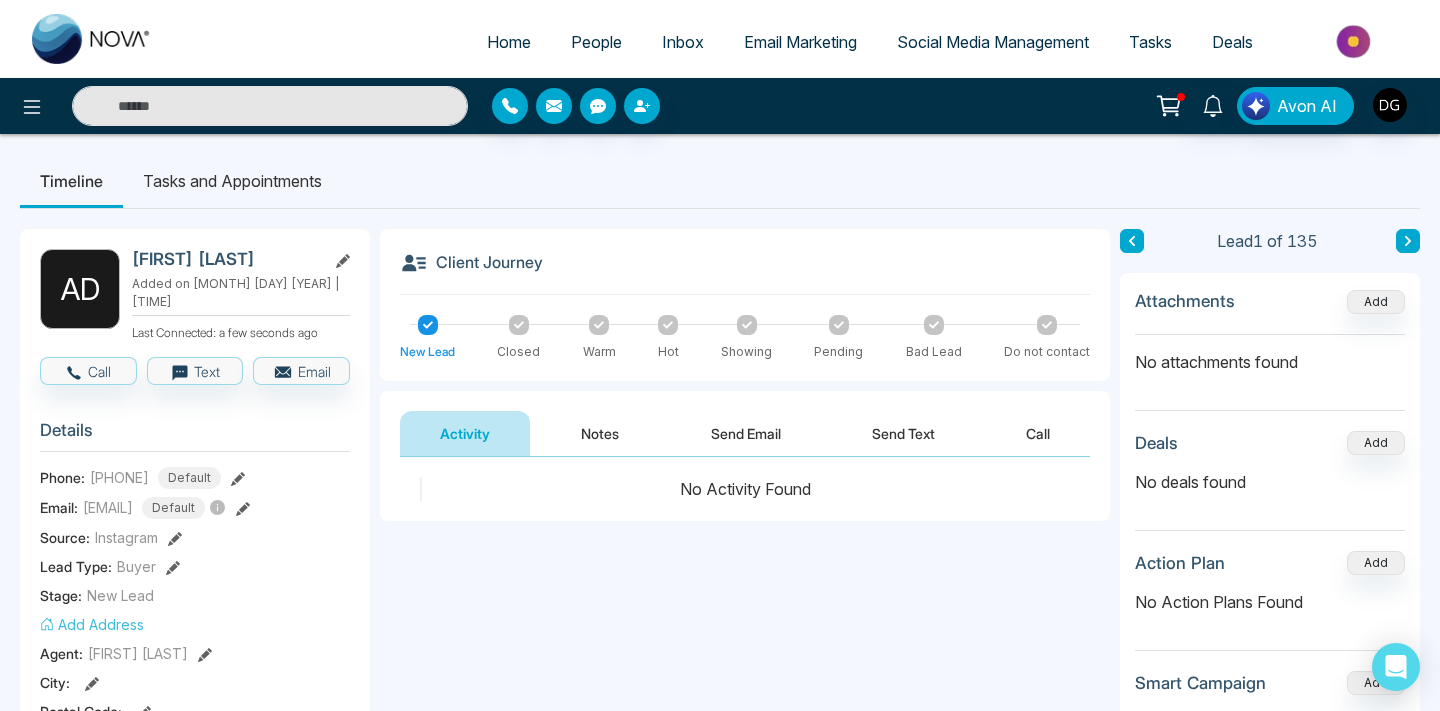 click 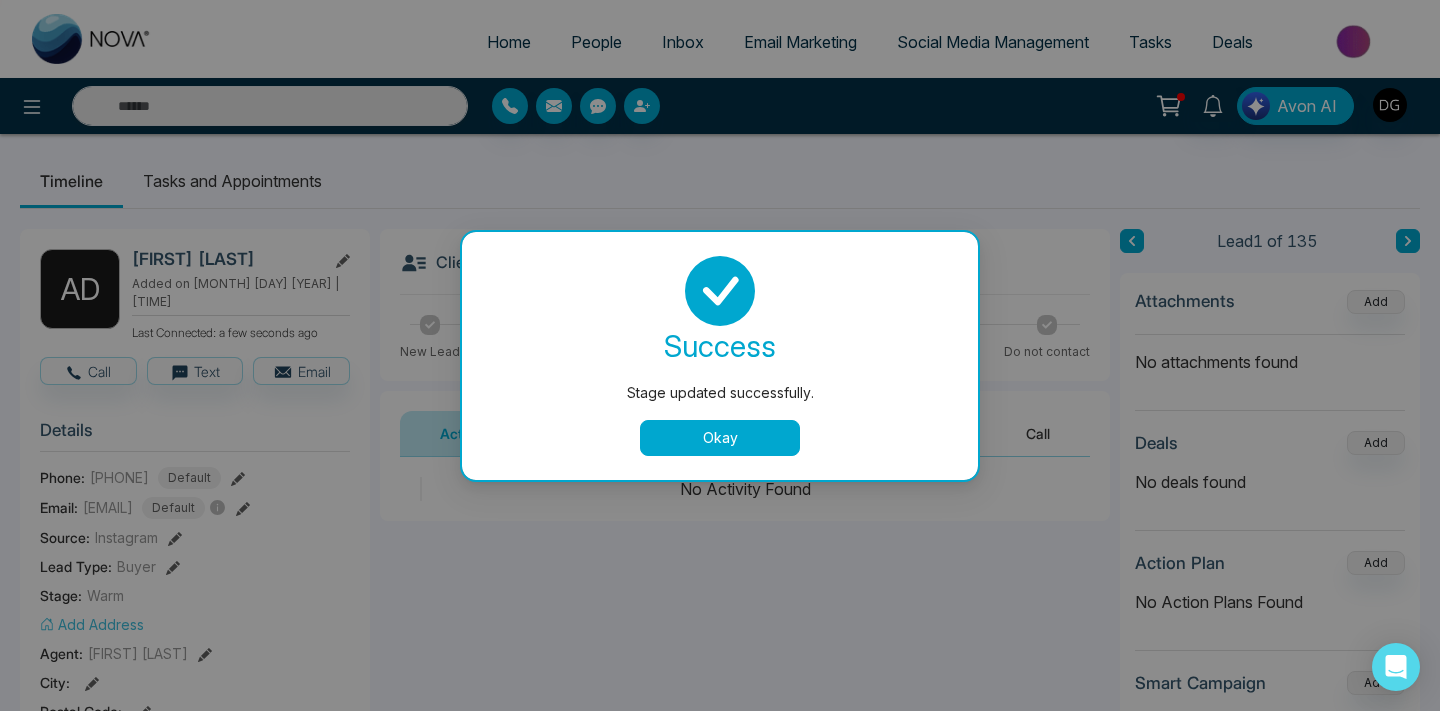 click on "Okay" at bounding box center [720, 438] 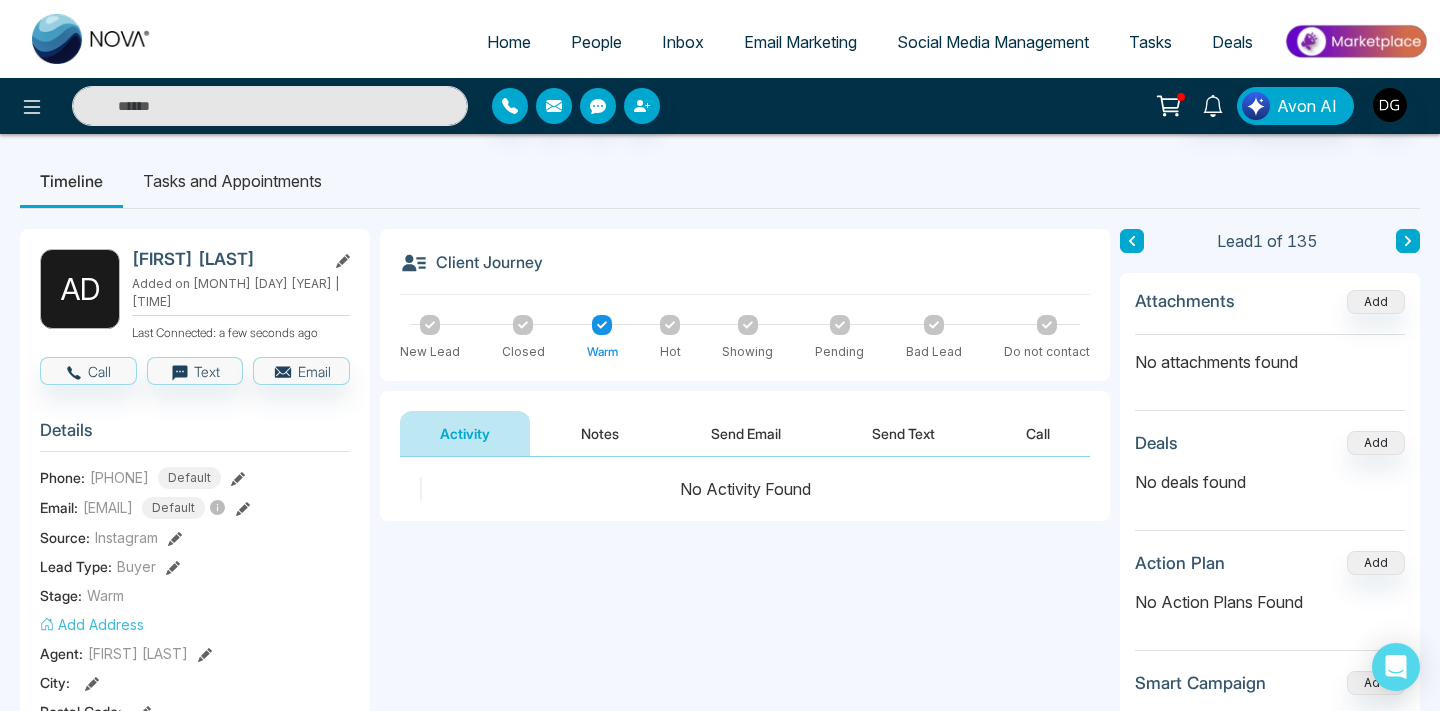 click on "People" at bounding box center (596, 42) 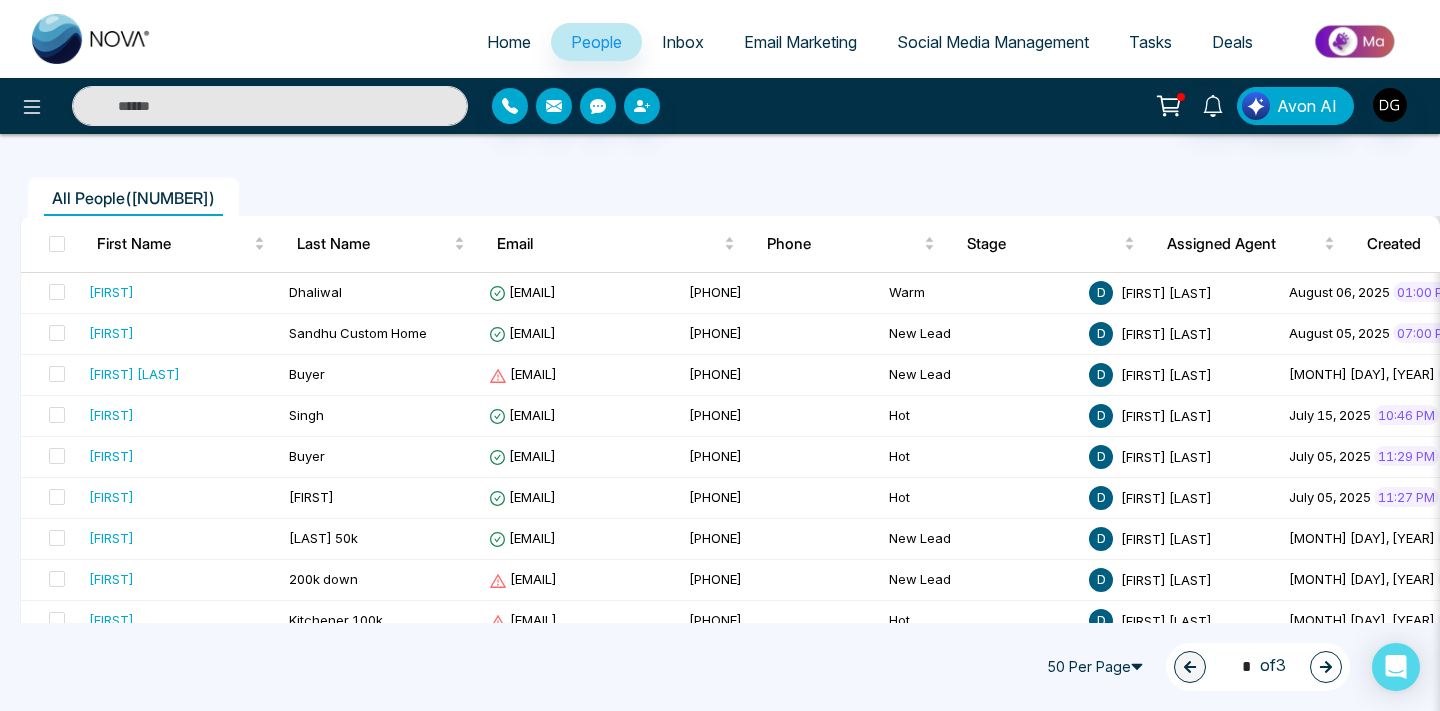scroll, scrollTop: 134, scrollLeft: 0, axis: vertical 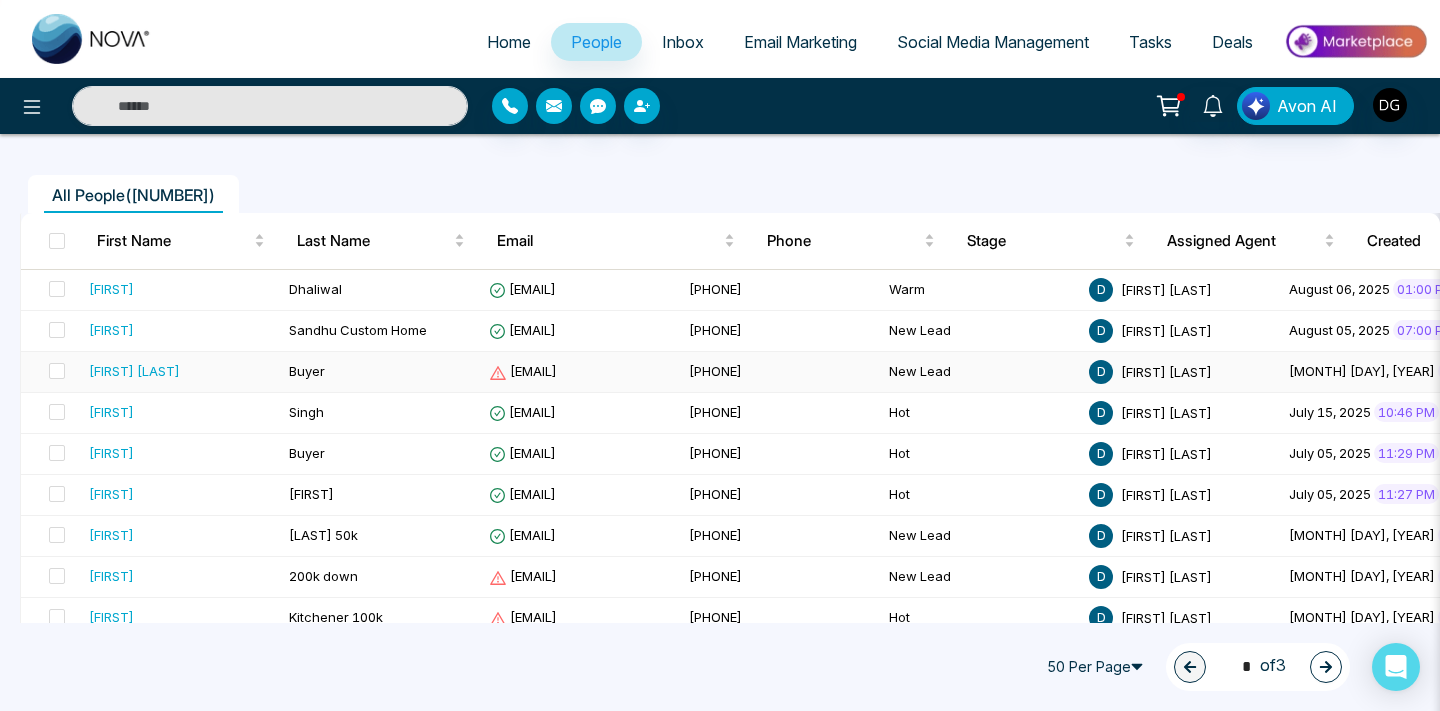 click on "Buyer" at bounding box center (381, 372) 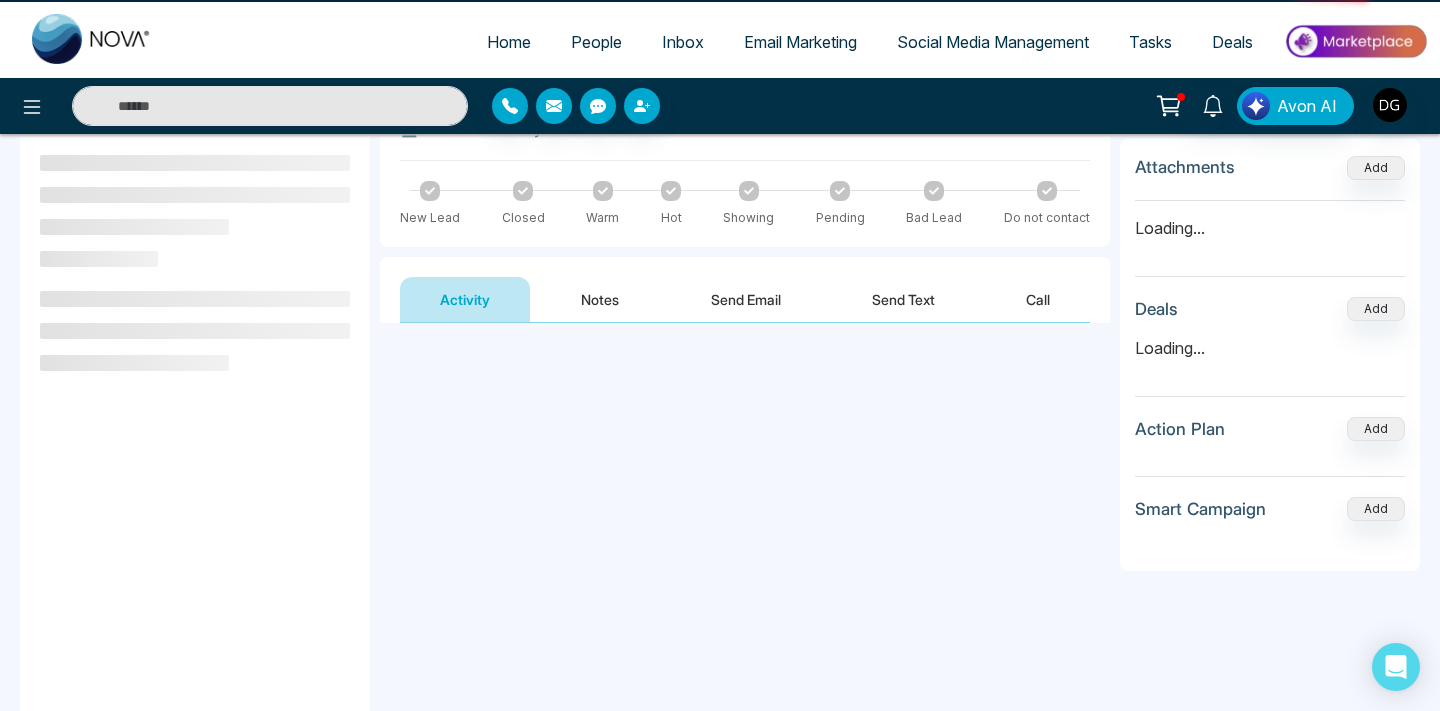 scroll, scrollTop: 0, scrollLeft: 0, axis: both 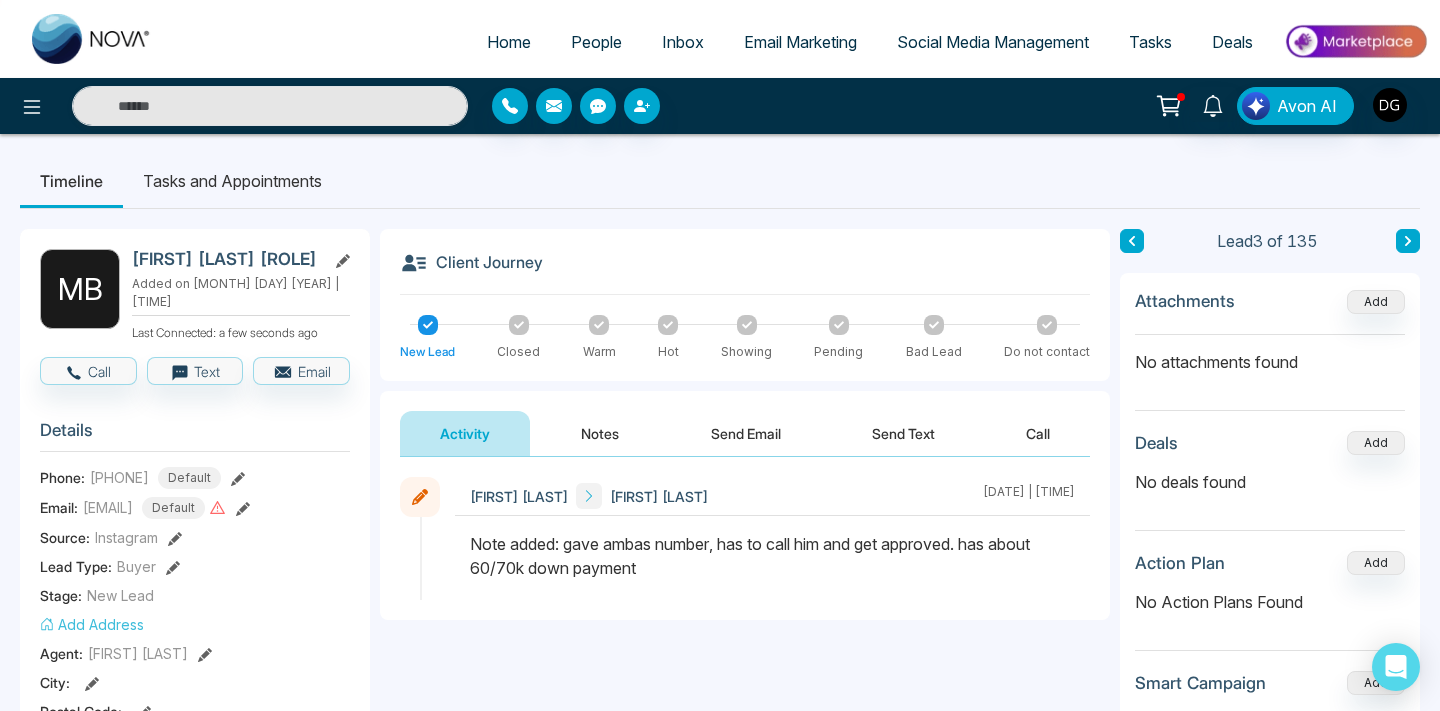 click on "People" at bounding box center (596, 42) 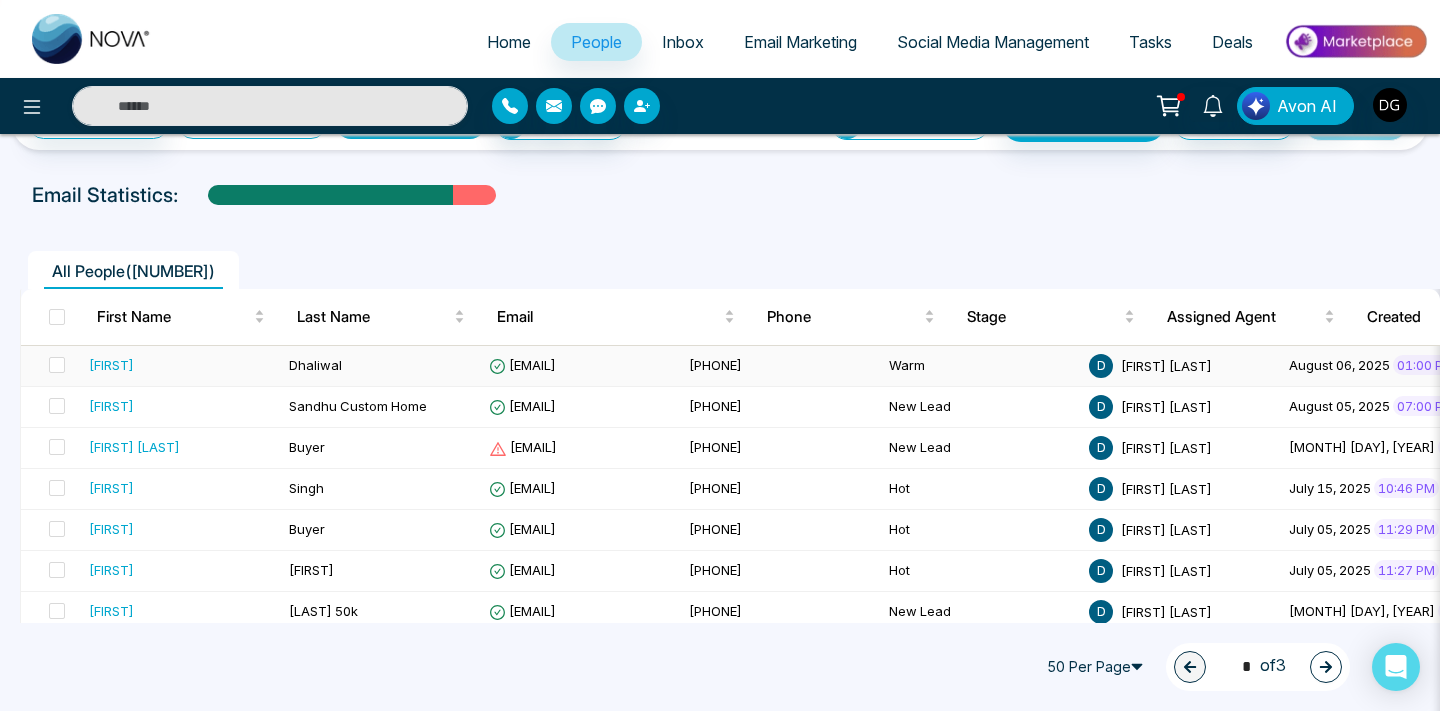 scroll, scrollTop: 70, scrollLeft: 0, axis: vertical 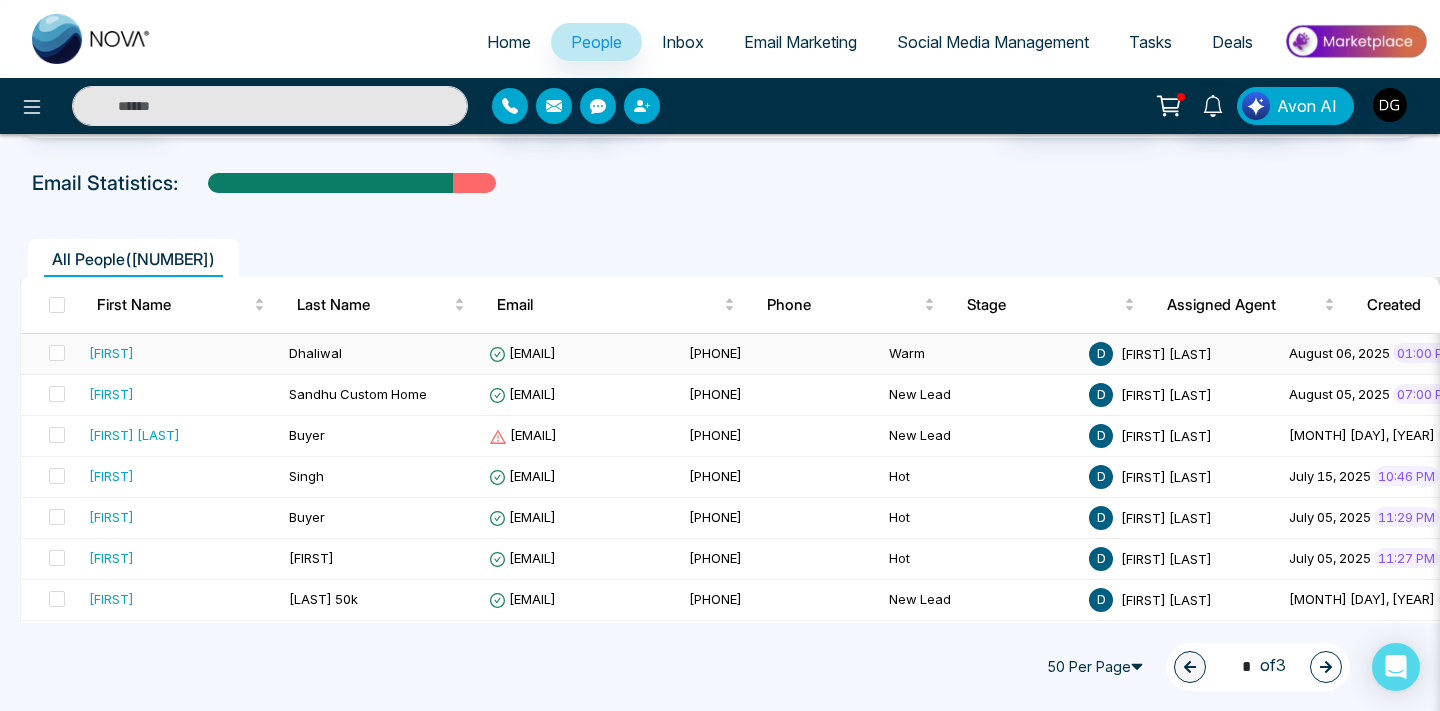 click on "Dhaliwal" at bounding box center (315, 353) 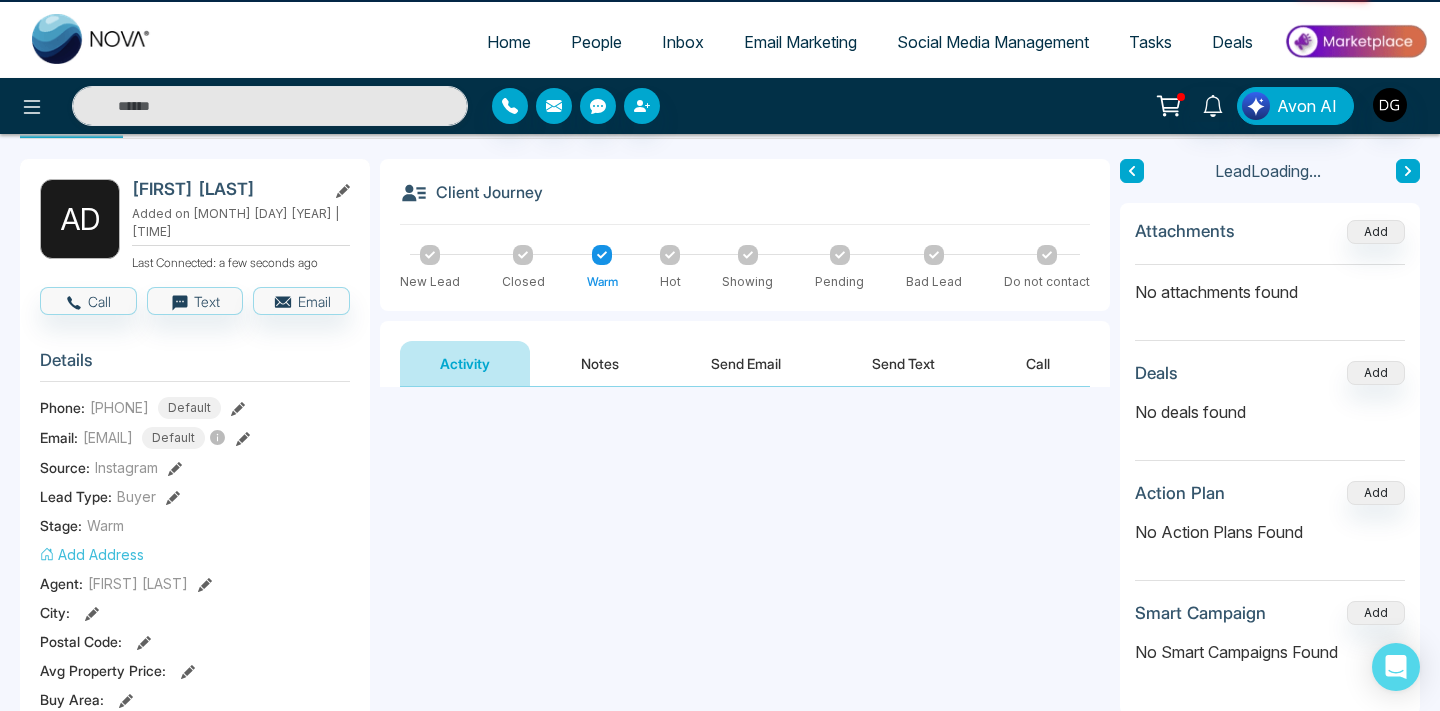 scroll, scrollTop: 0, scrollLeft: 0, axis: both 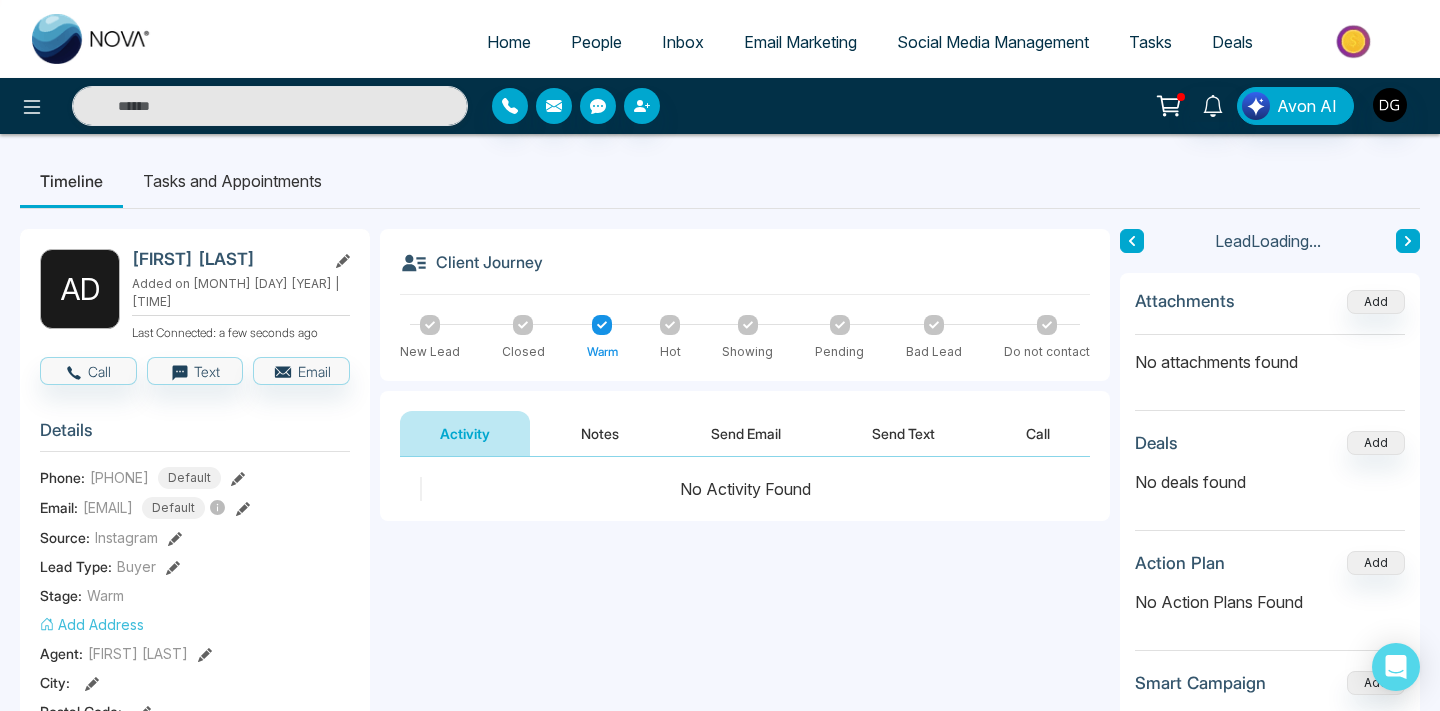 click on "Notes" at bounding box center [600, 433] 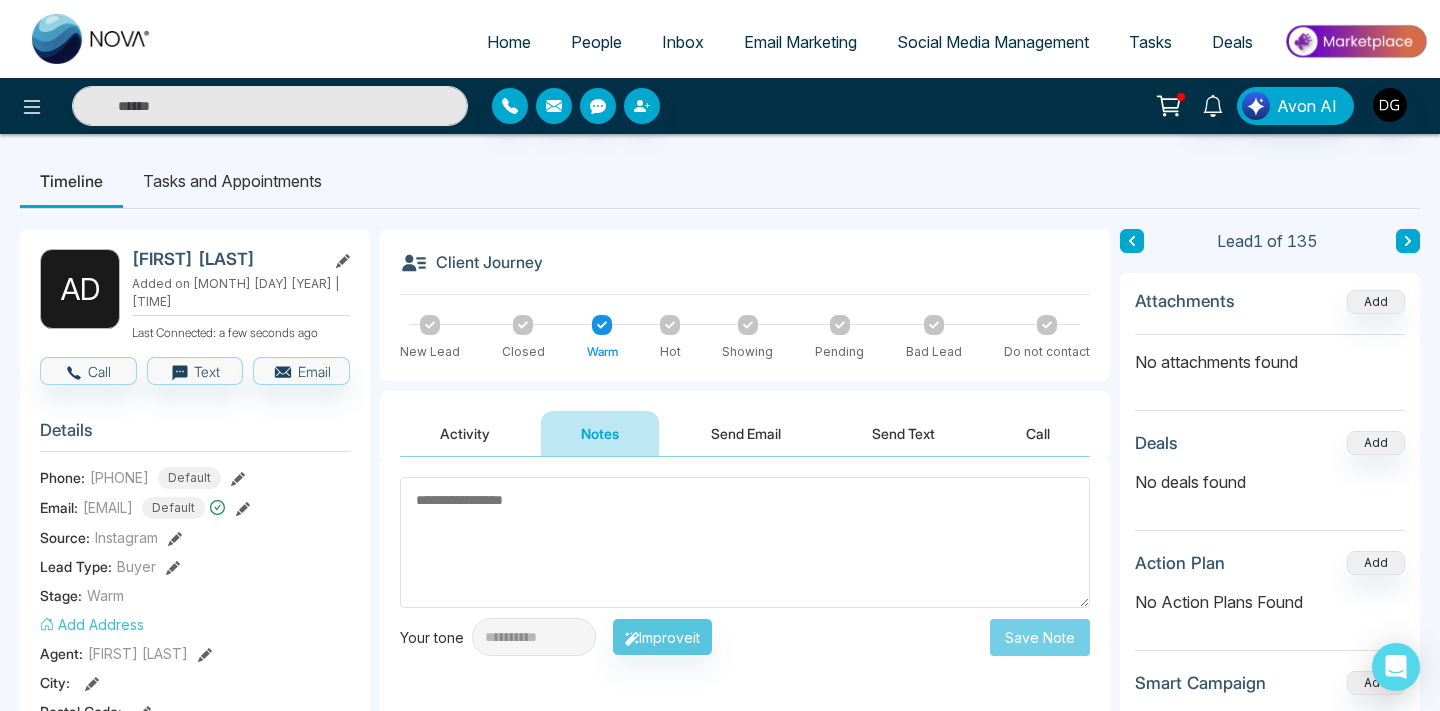 click at bounding box center (745, 542) 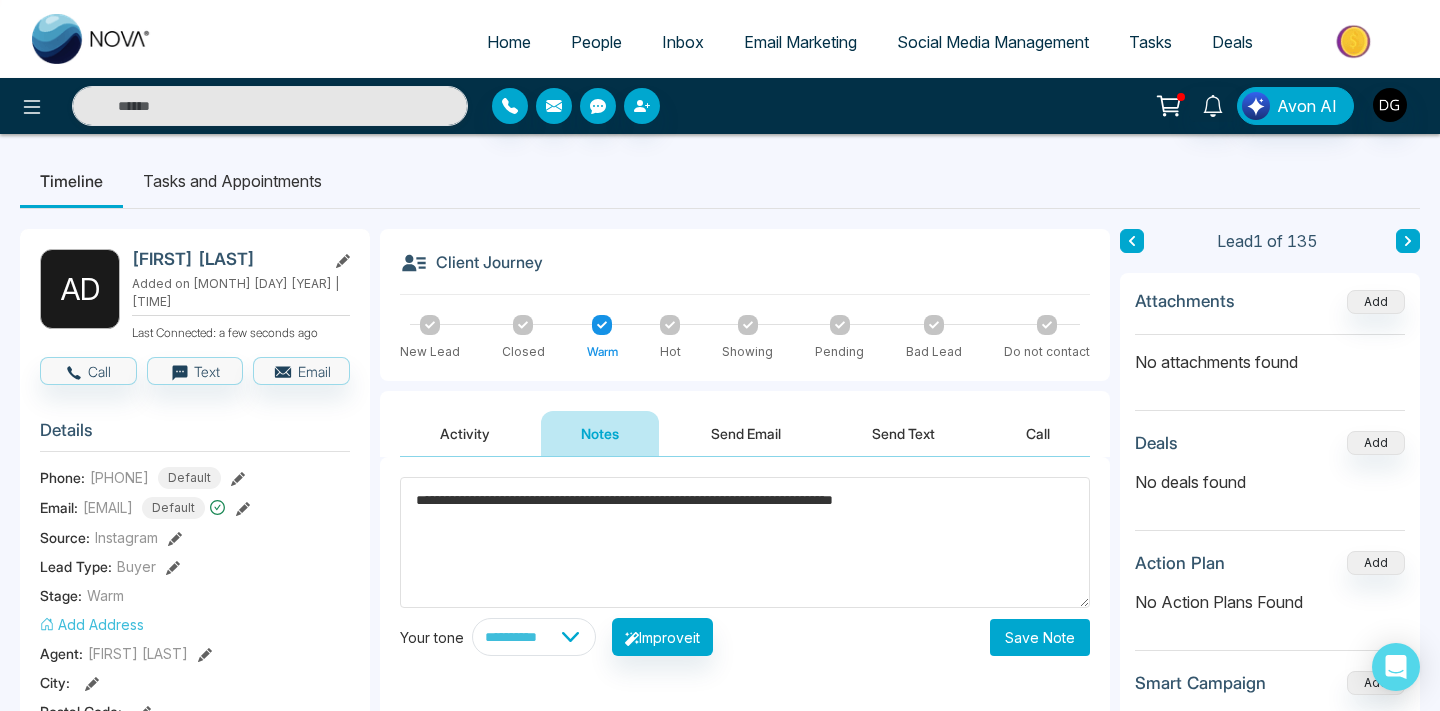 type on "**********" 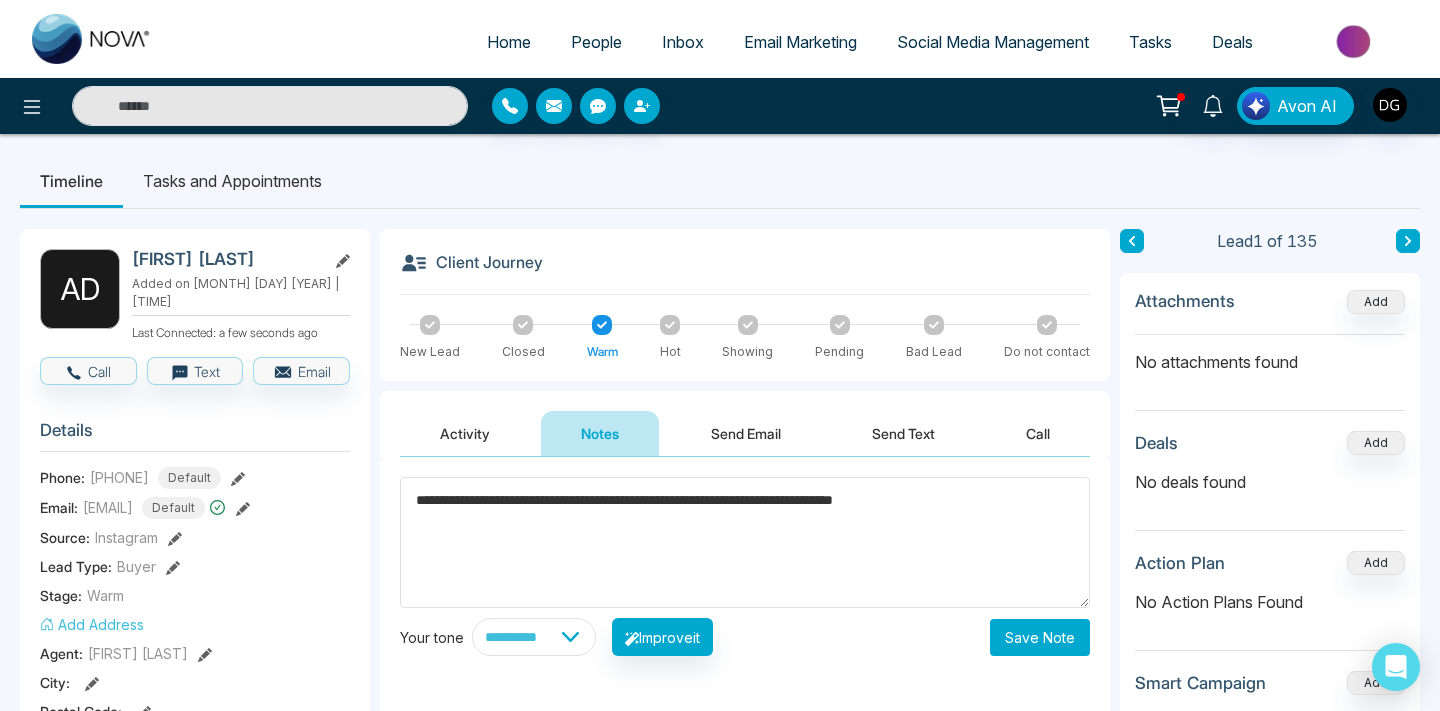click on "Save Note" at bounding box center (1040, 637) 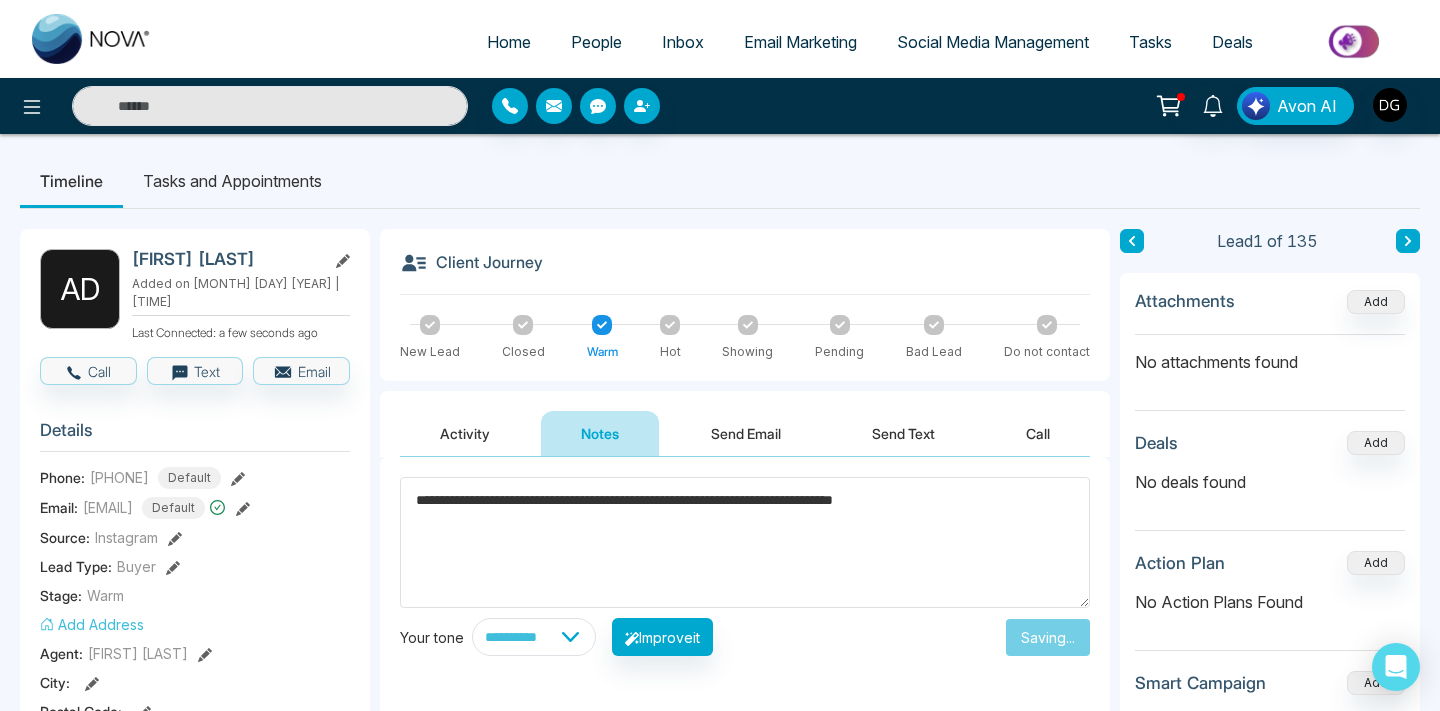 type 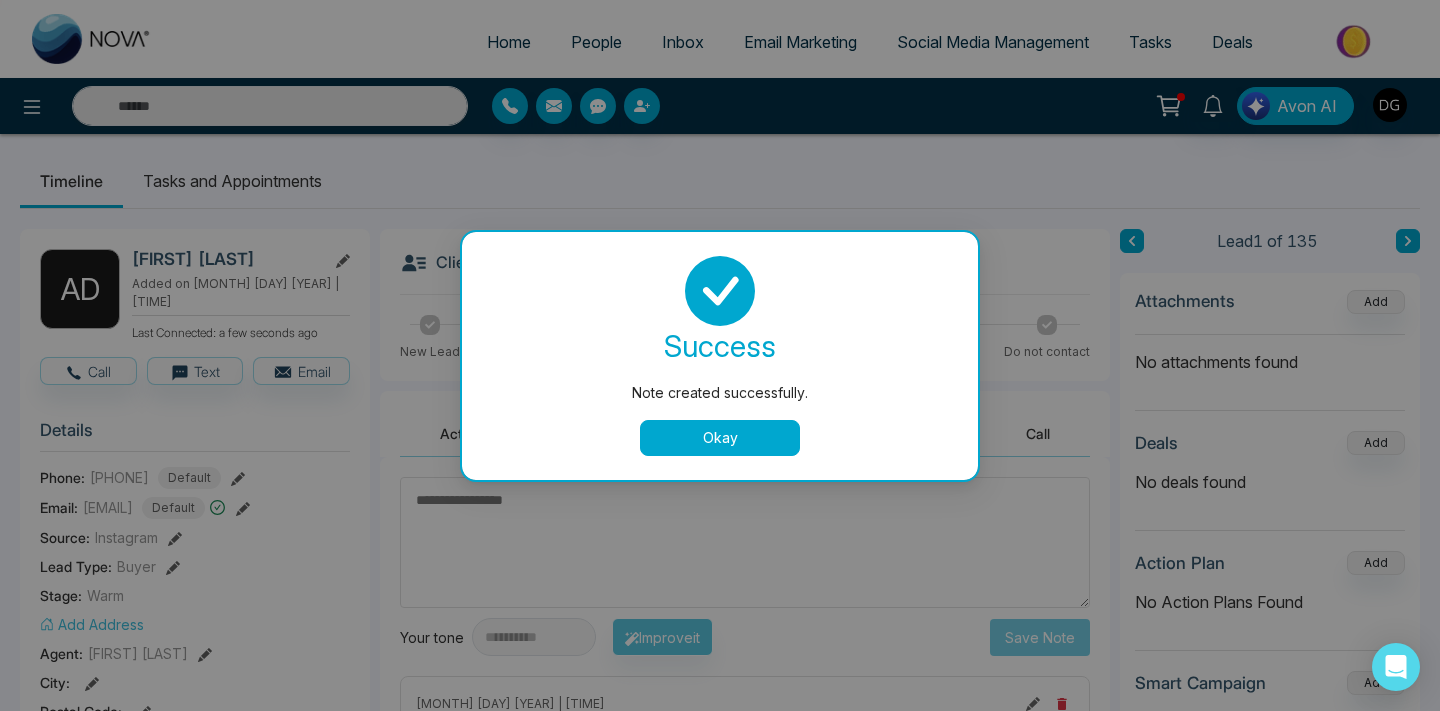 click on "Okay" at bounding box center [720, 438] 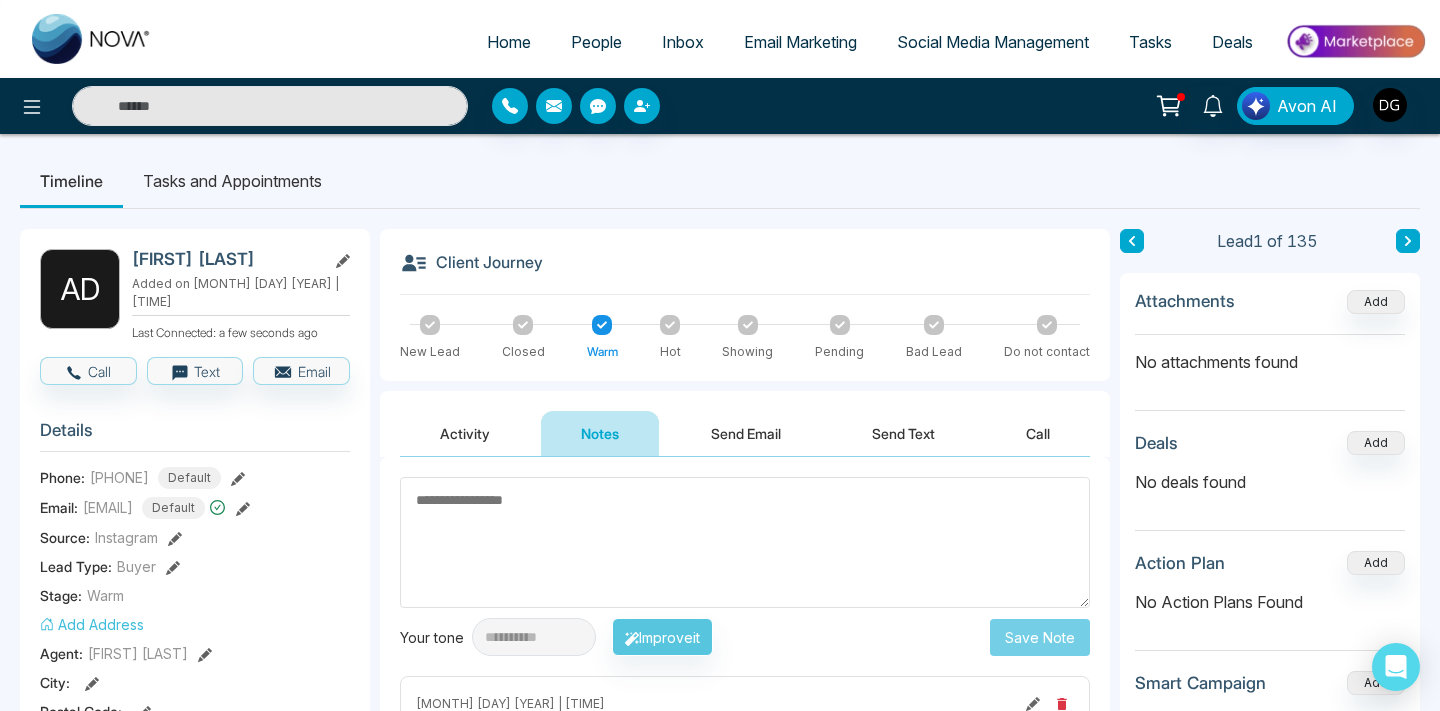 click on "People" at bounding box center [596, 42] 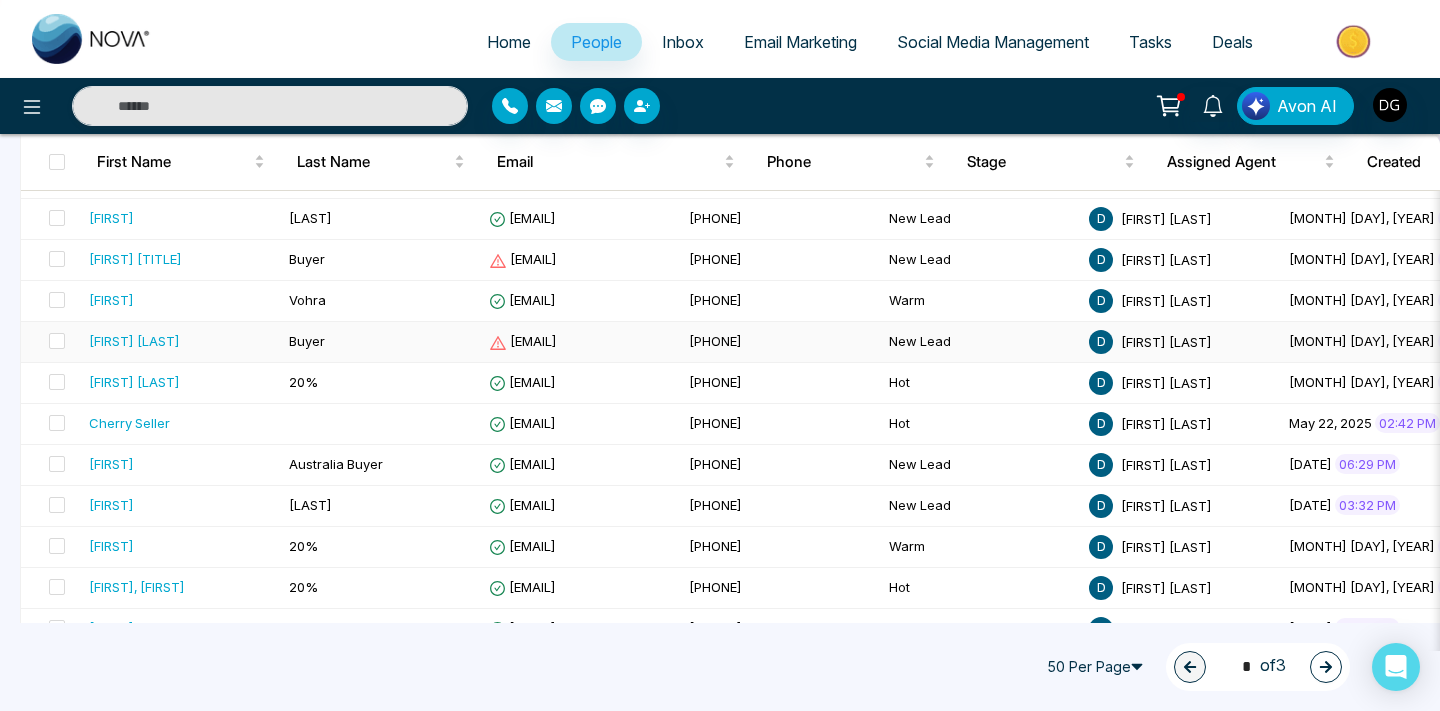 scroll, scrollTop: 1831, scrollLeft: 0, axis: vertical 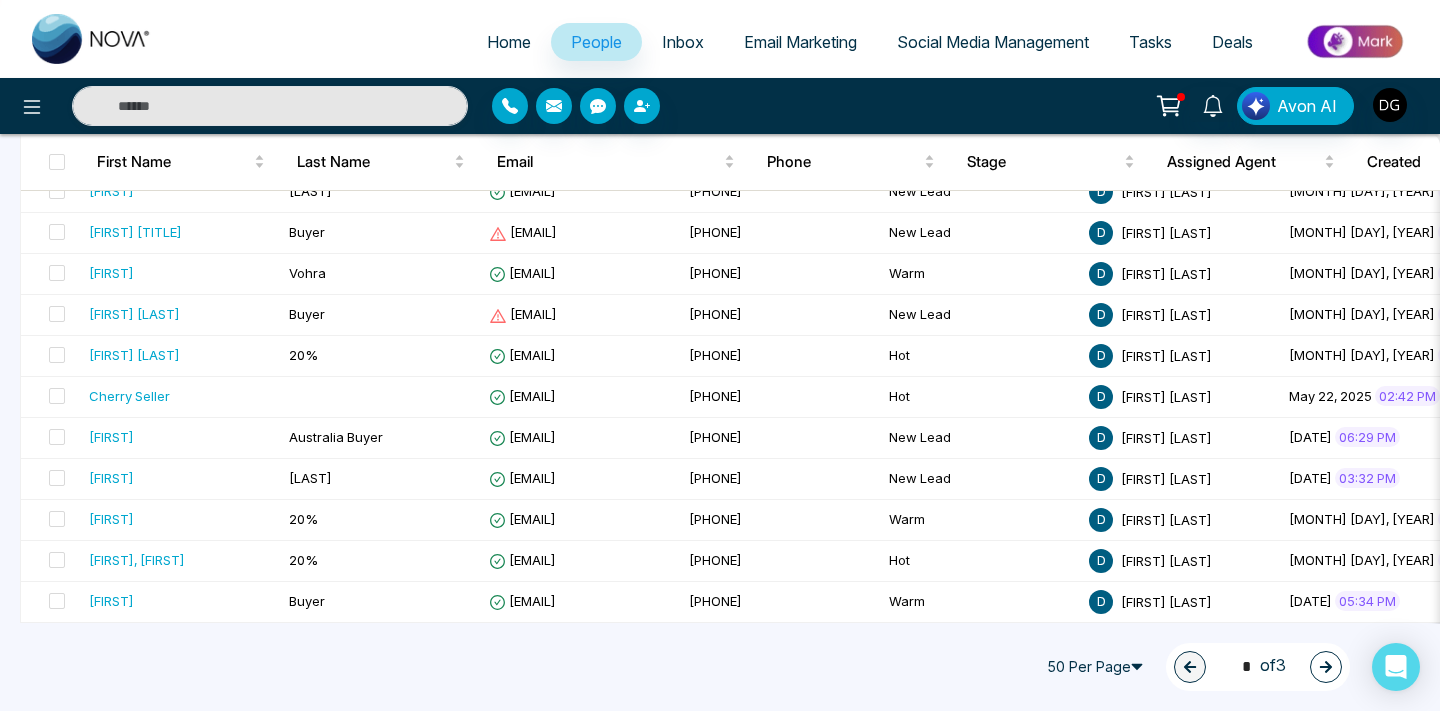 click at bounding box center (1326, 667) 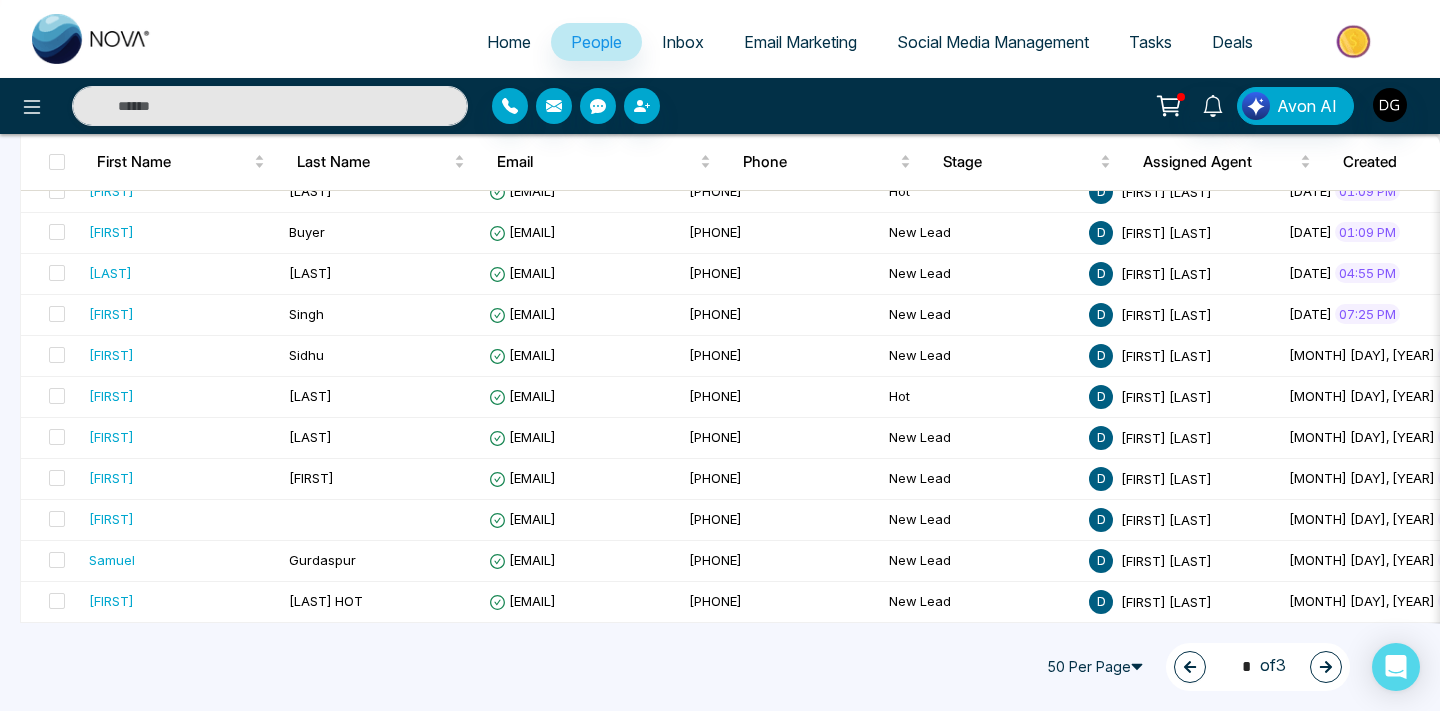 click 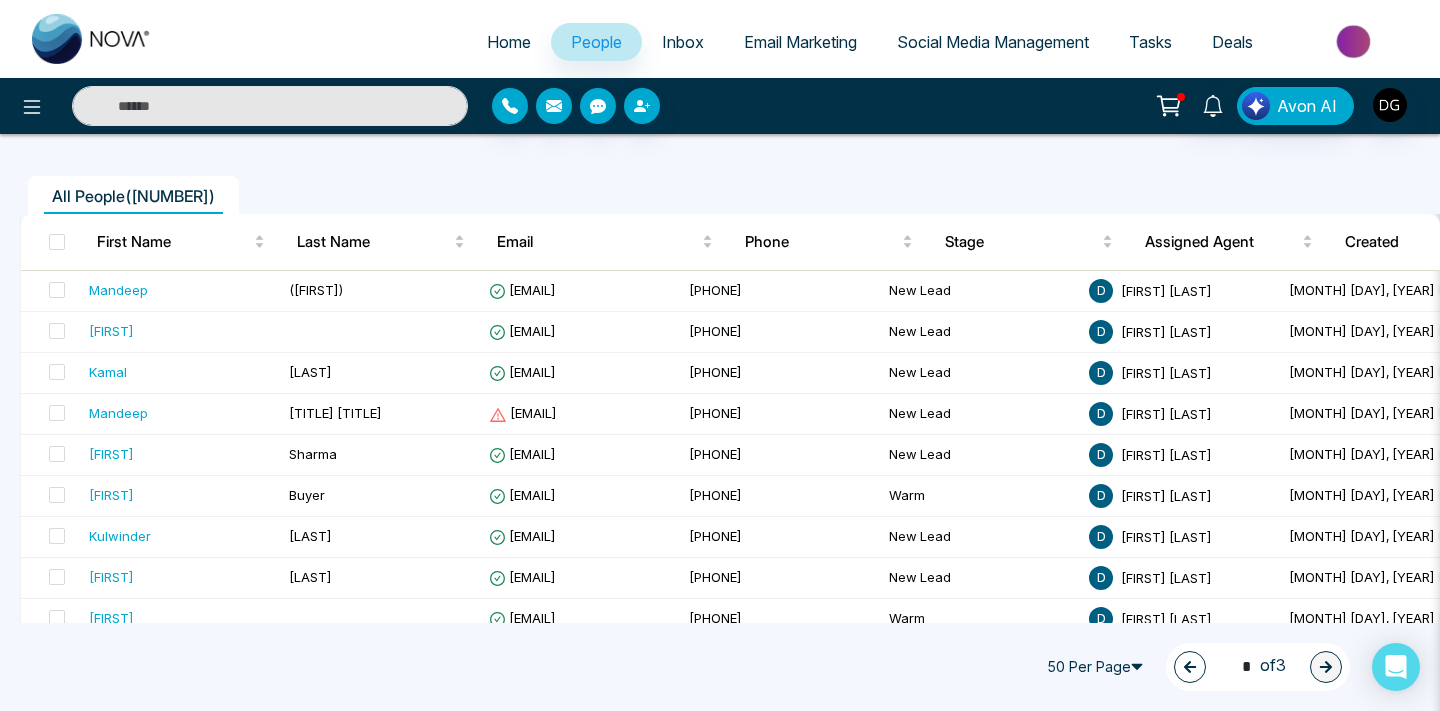 scroll, scrollTop: 132, scrollLeft: 0, axis: vertical 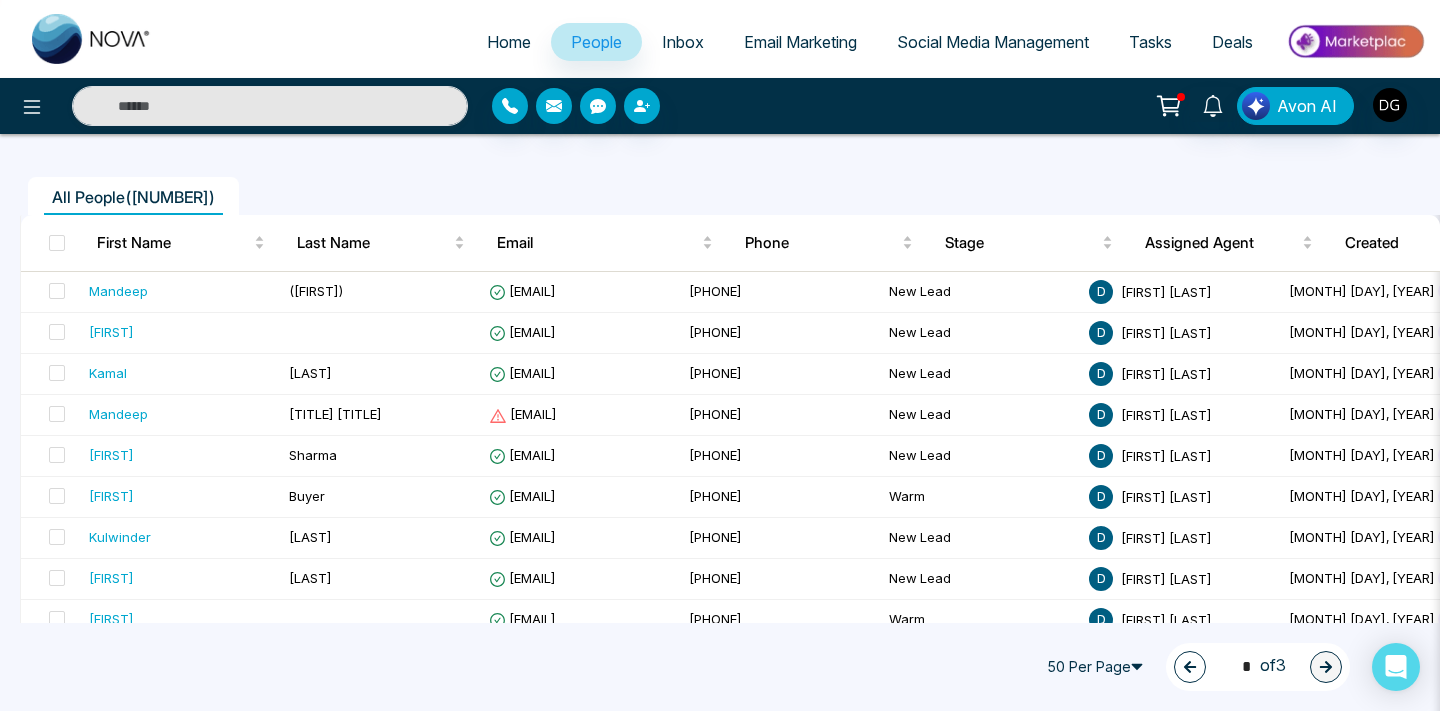 click 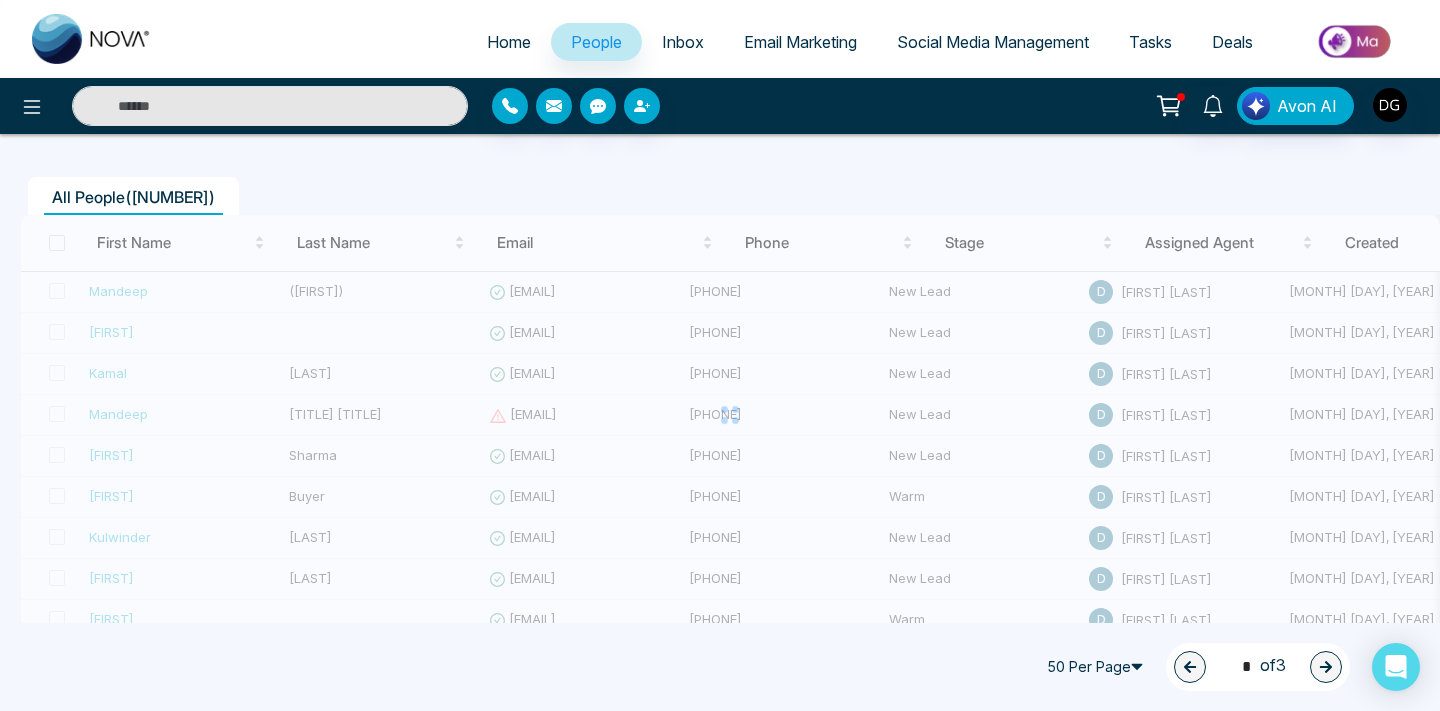 type on "*" 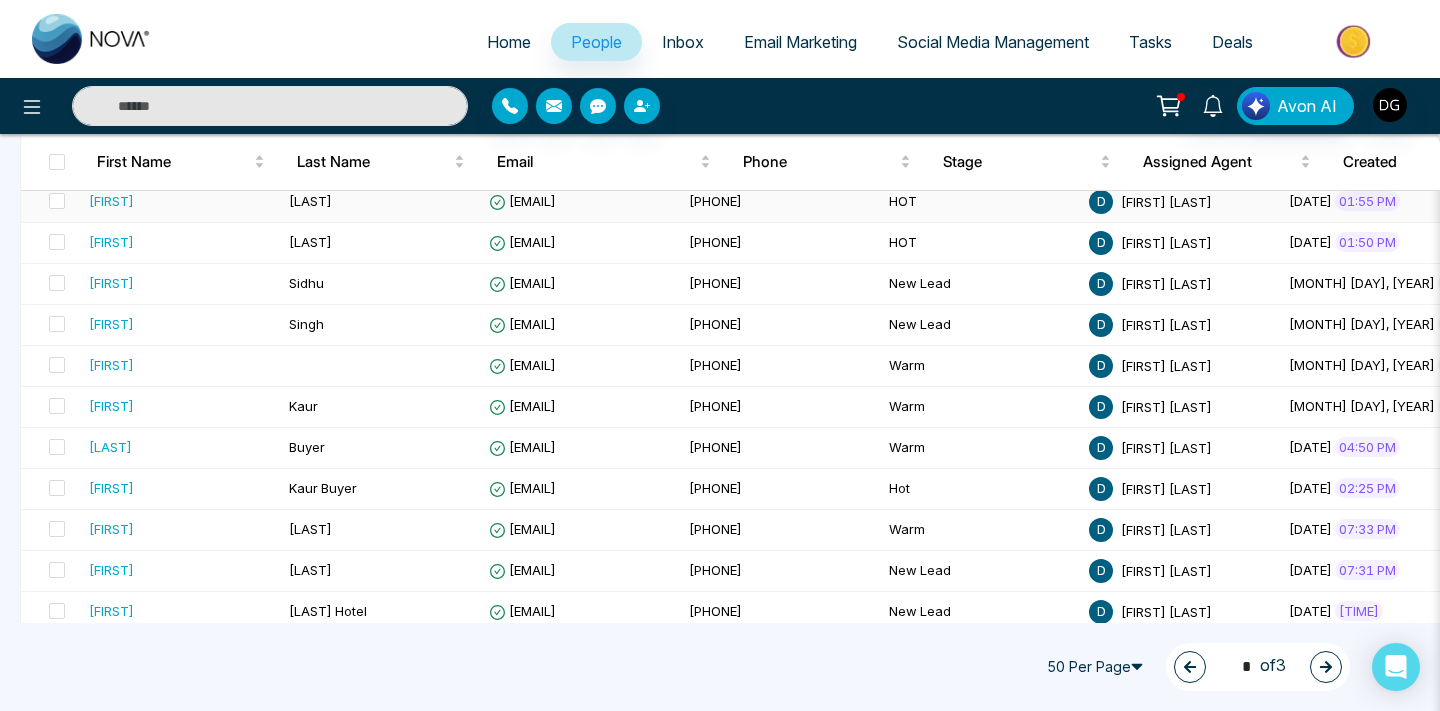 scroll, scrollTop: 1046, scrollLeft: 0, axis: vertical 